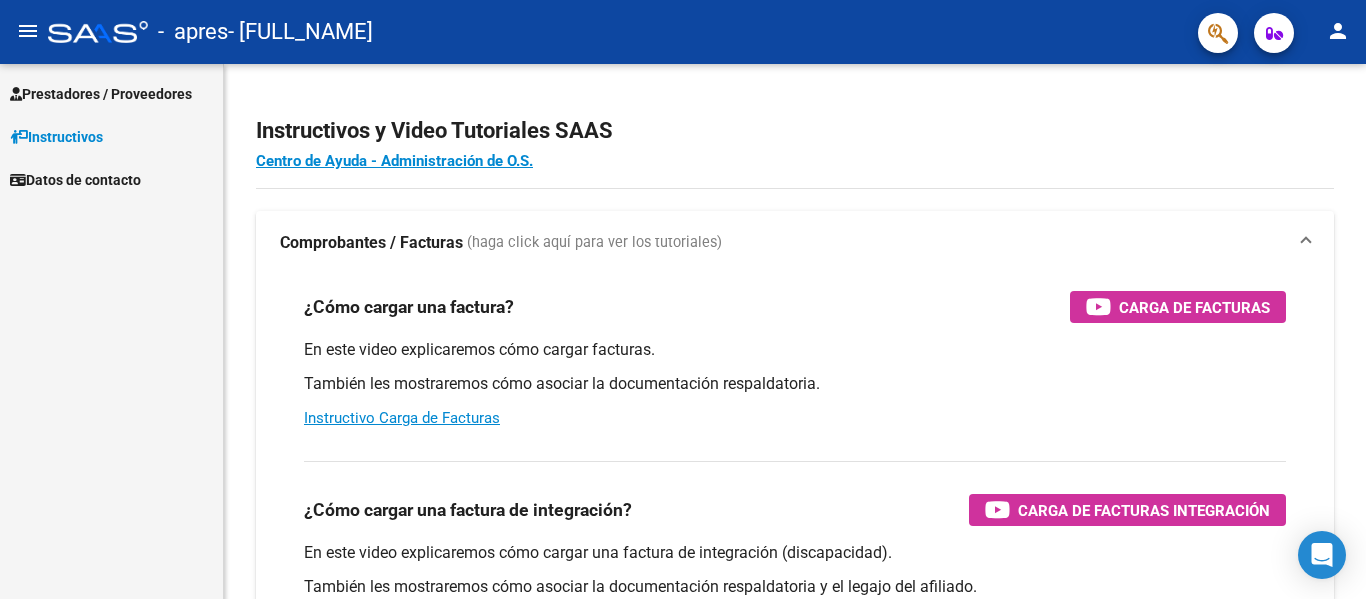 scroll, scrollTop: 0, scrollLeft: 0, axis: both 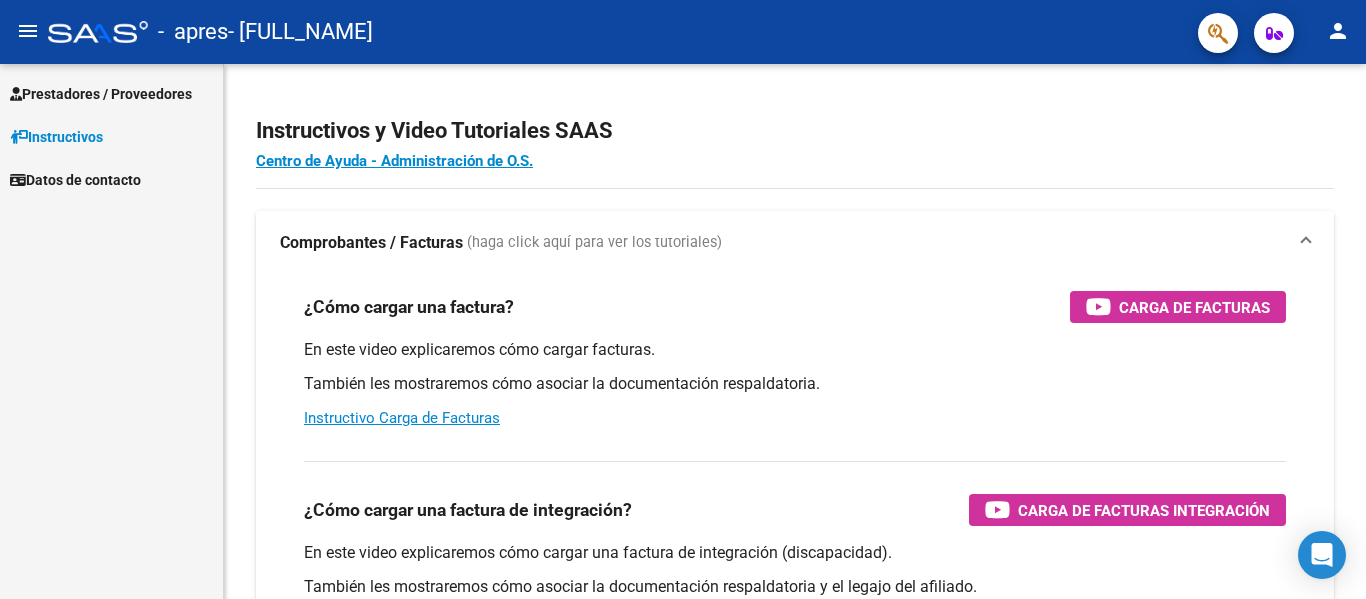 click on "Prestadores / Proveedores" at bounding box center [101, 94] 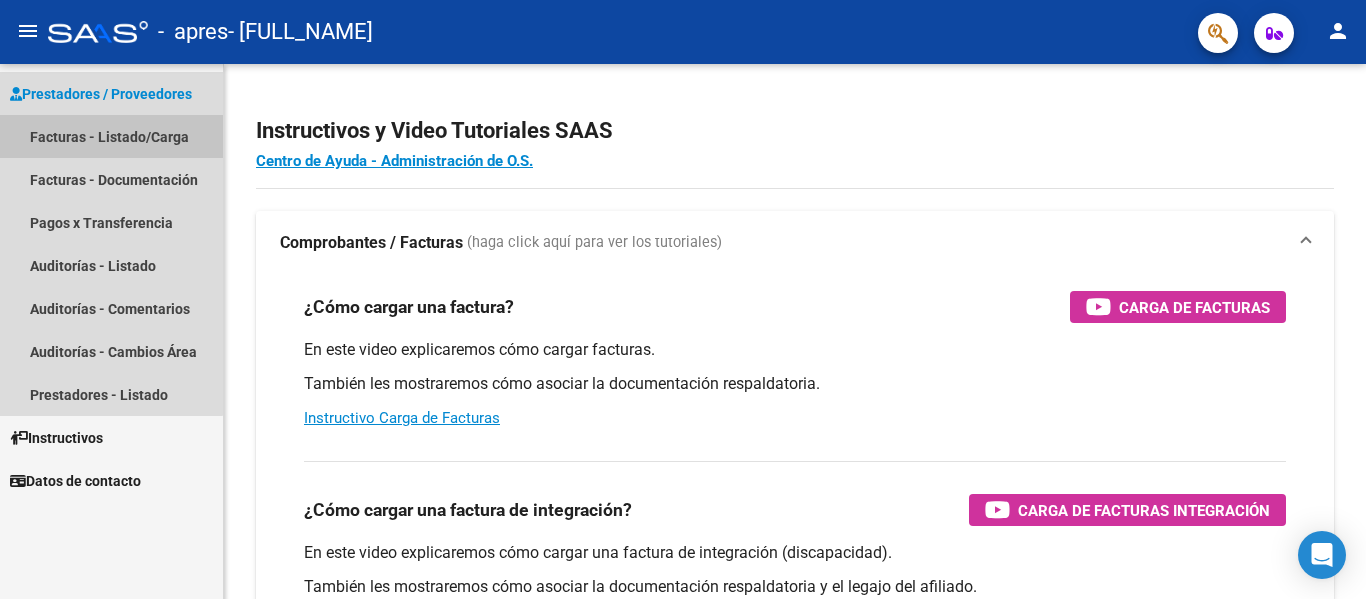 click on "Facturas - Listado/Carga" at bounding box center [111, 136] 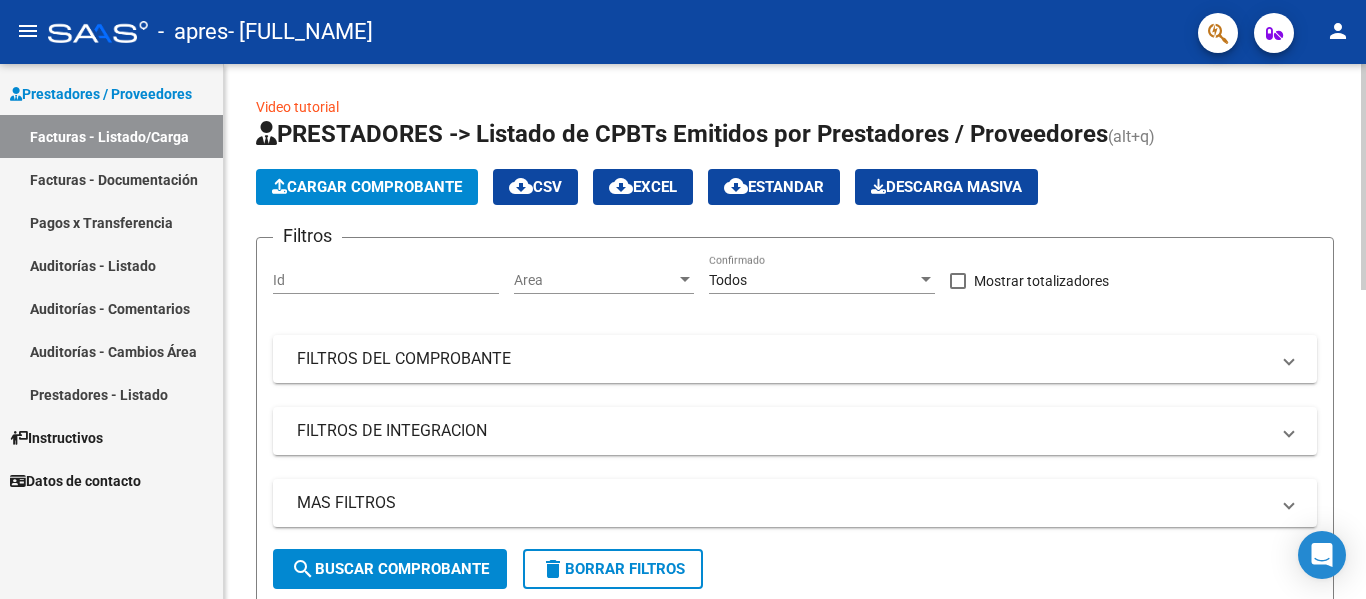 click on "Cargar Comprobante" 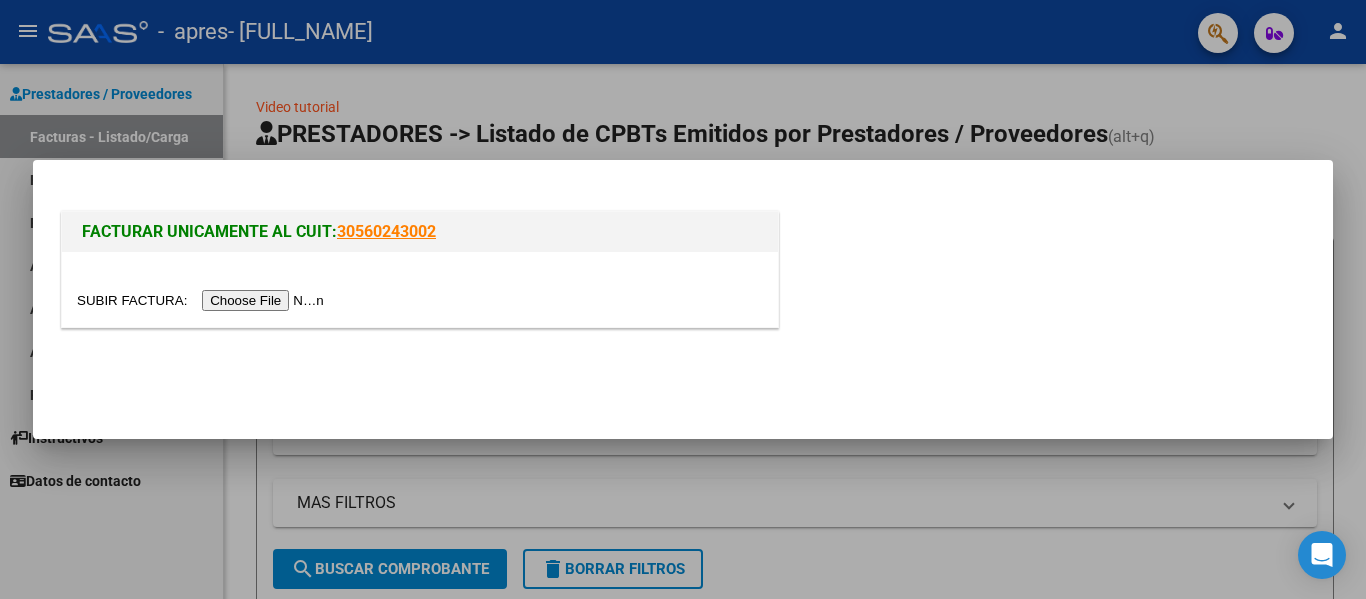 click at bounding box center [203, 300] 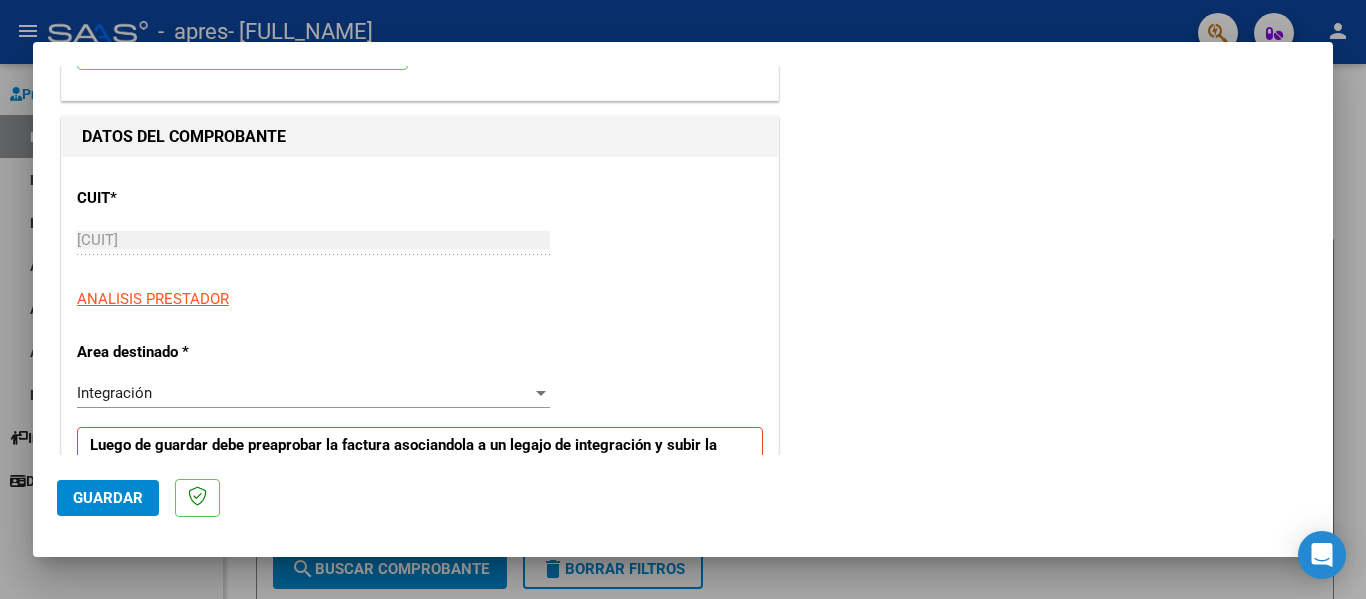 scroll, scrollTop: 160, scrollLeft: 0, axis: vertical 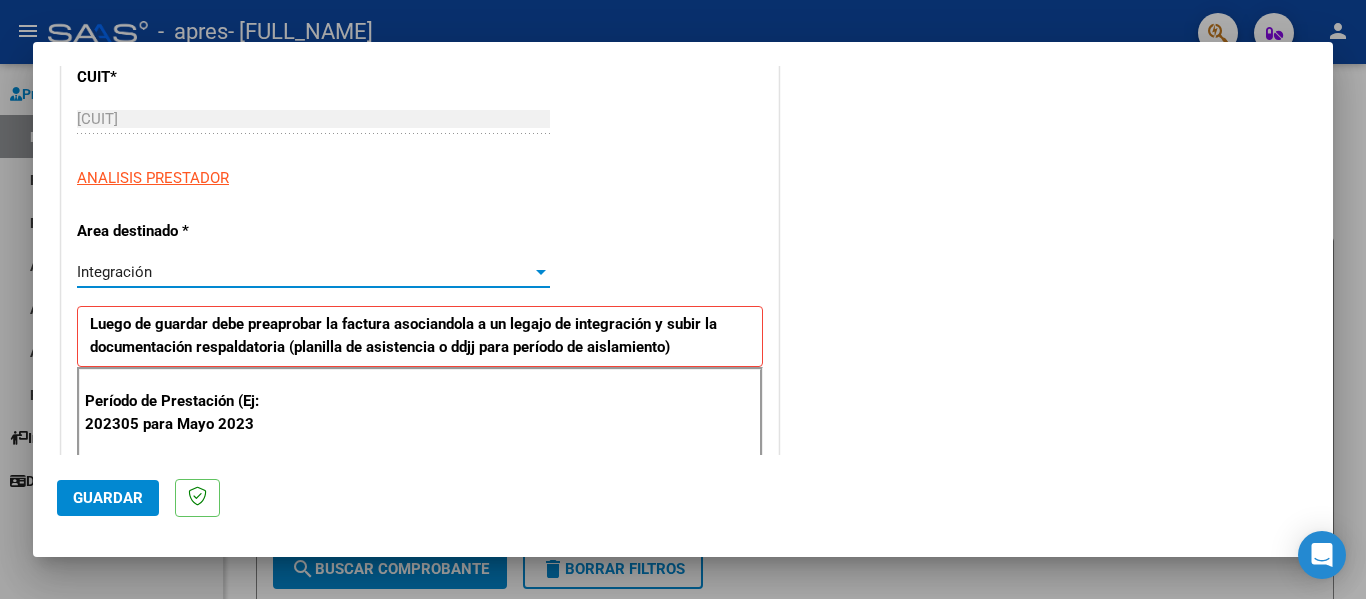 click at bounding box center [541, 272] 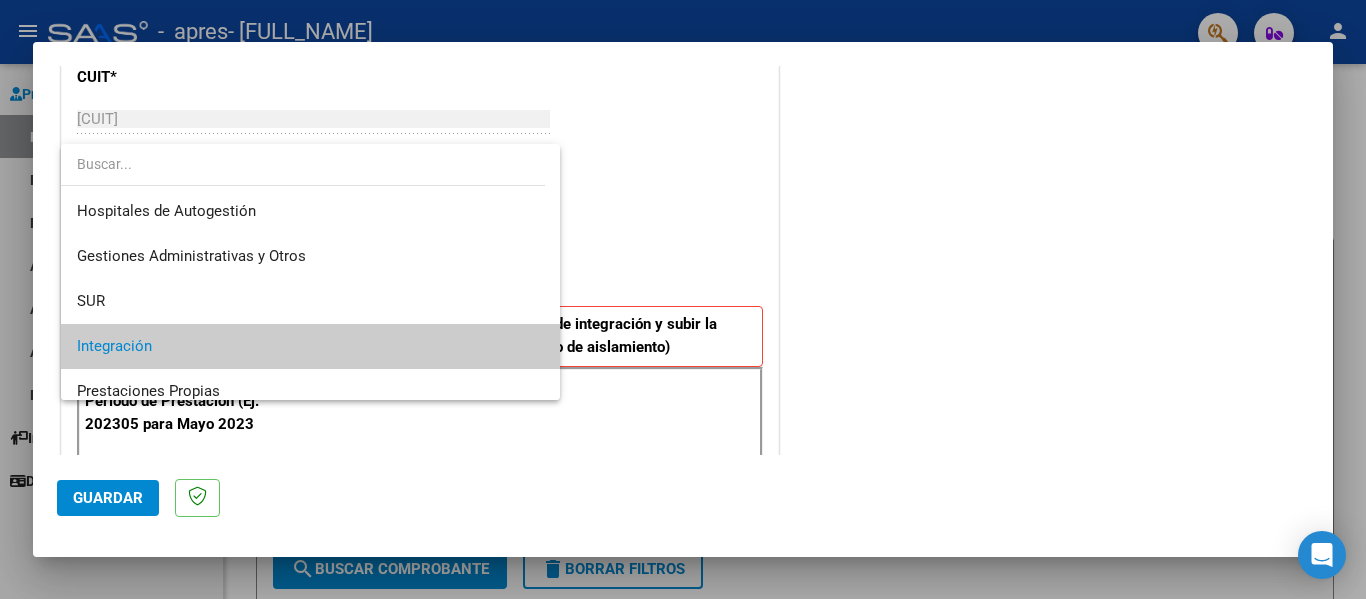 scroll, scrollTop: 75, scrollLeft: 0, axis: vertical 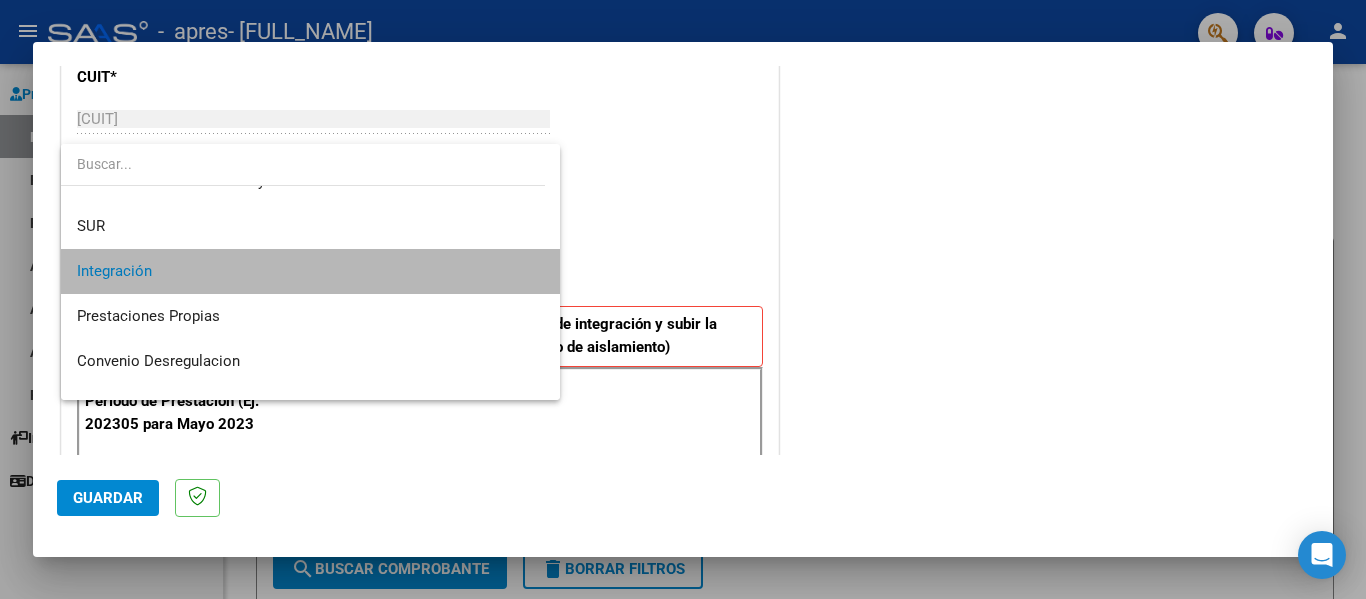click on "Integración" at bounding box center [310, 271] 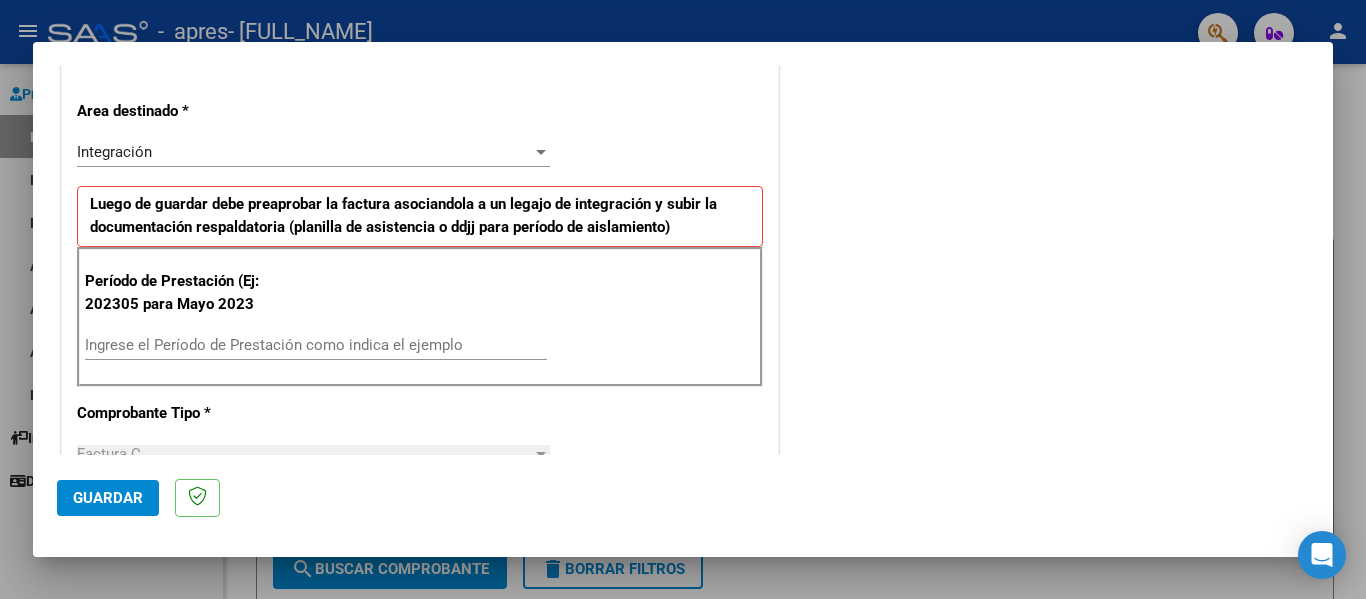scroll, scrollTop: 440, scrollLeft: 0, axis: vertical 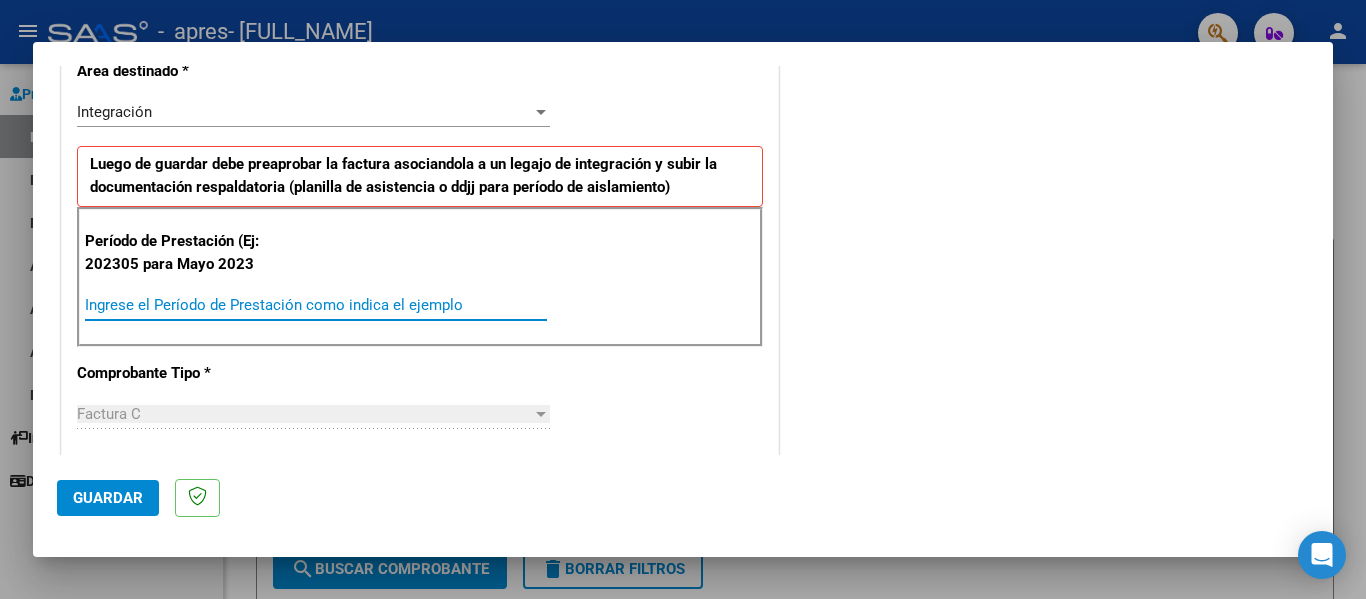 click on "Ingrese el Período de Prestación como indica el ejemplo" at bounding box center (316, 305) 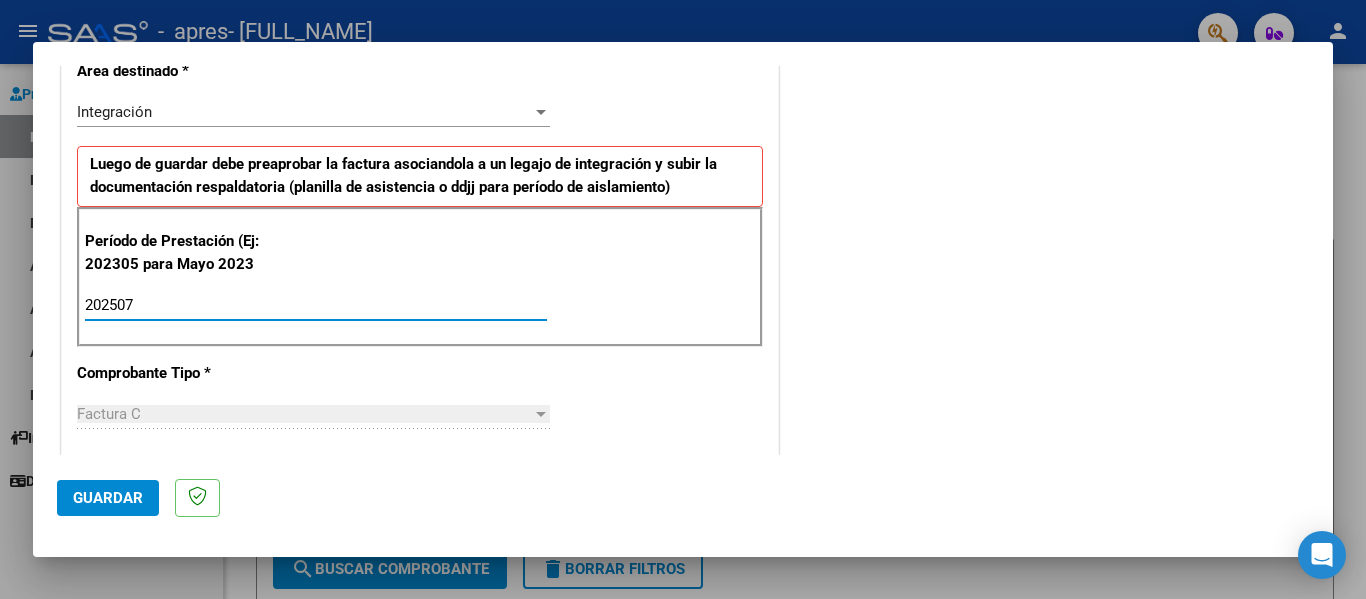 type on "202507" 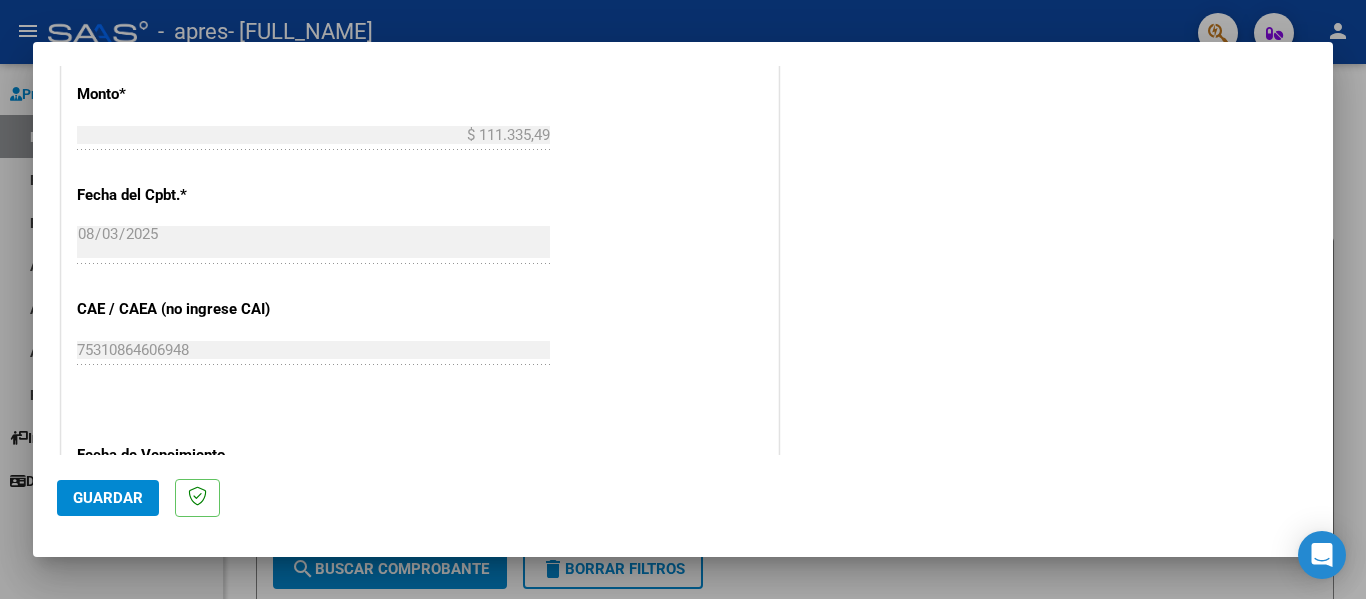 scroll, scrollTop: 1040, scrollLeft: 0, axis: vertical 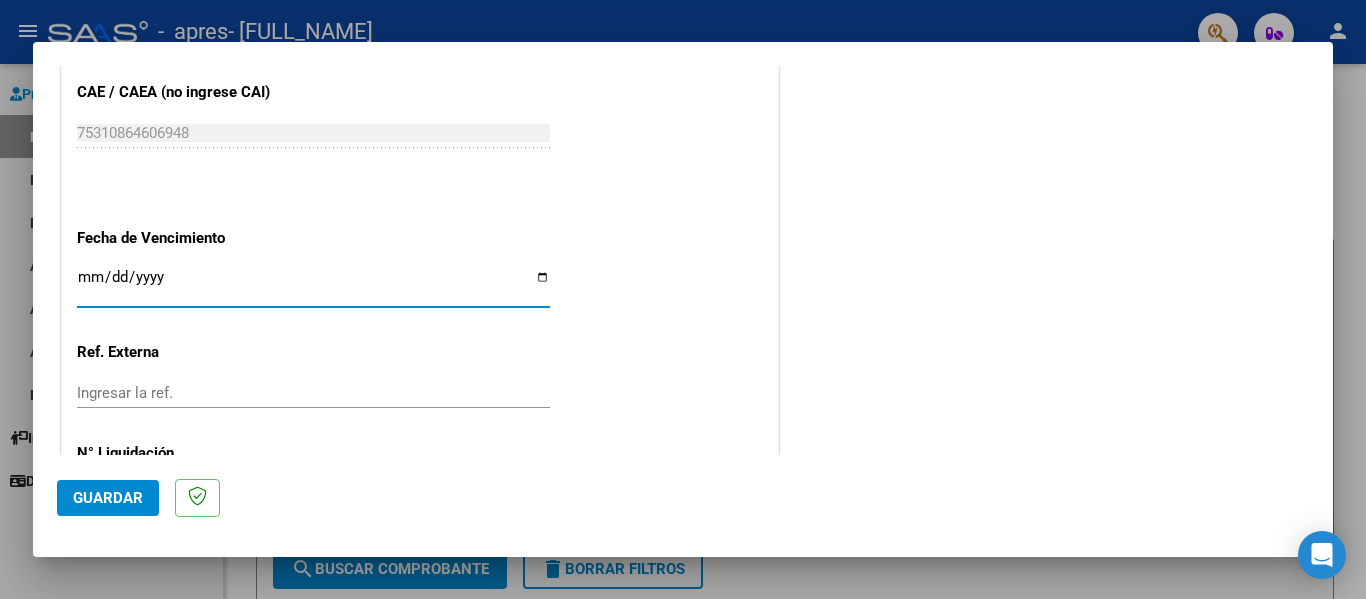 click on "Ingresar la fecha" at bounding box center [313, 285] 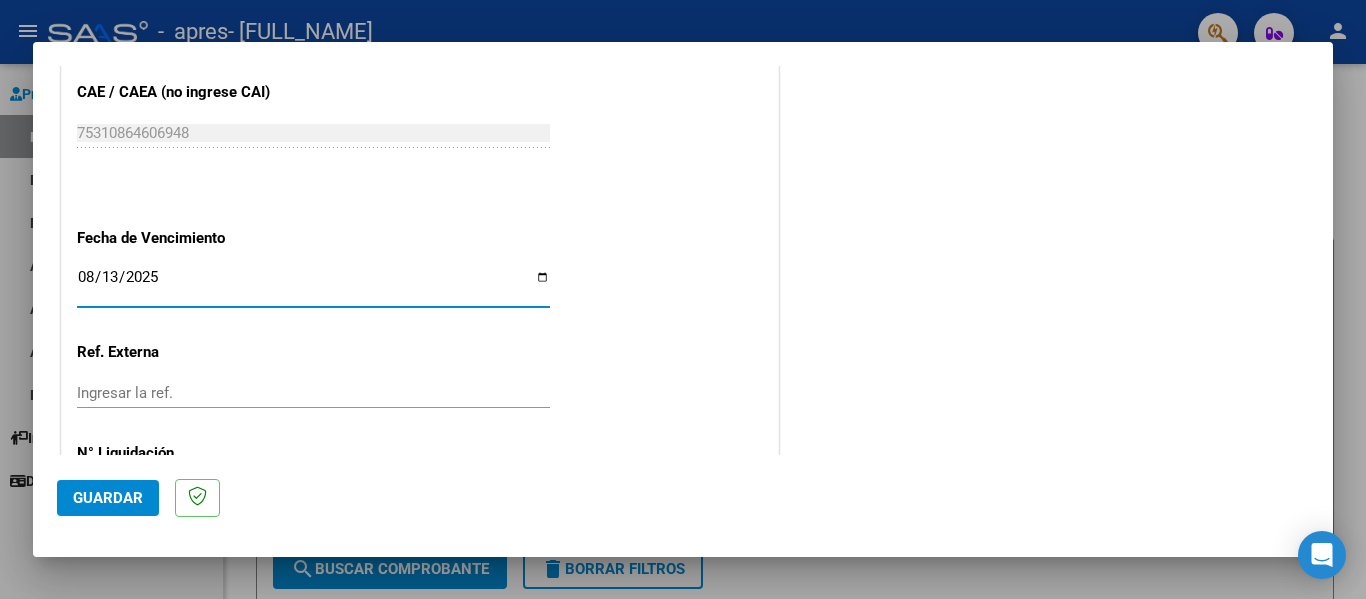 type on "2025-08-13" 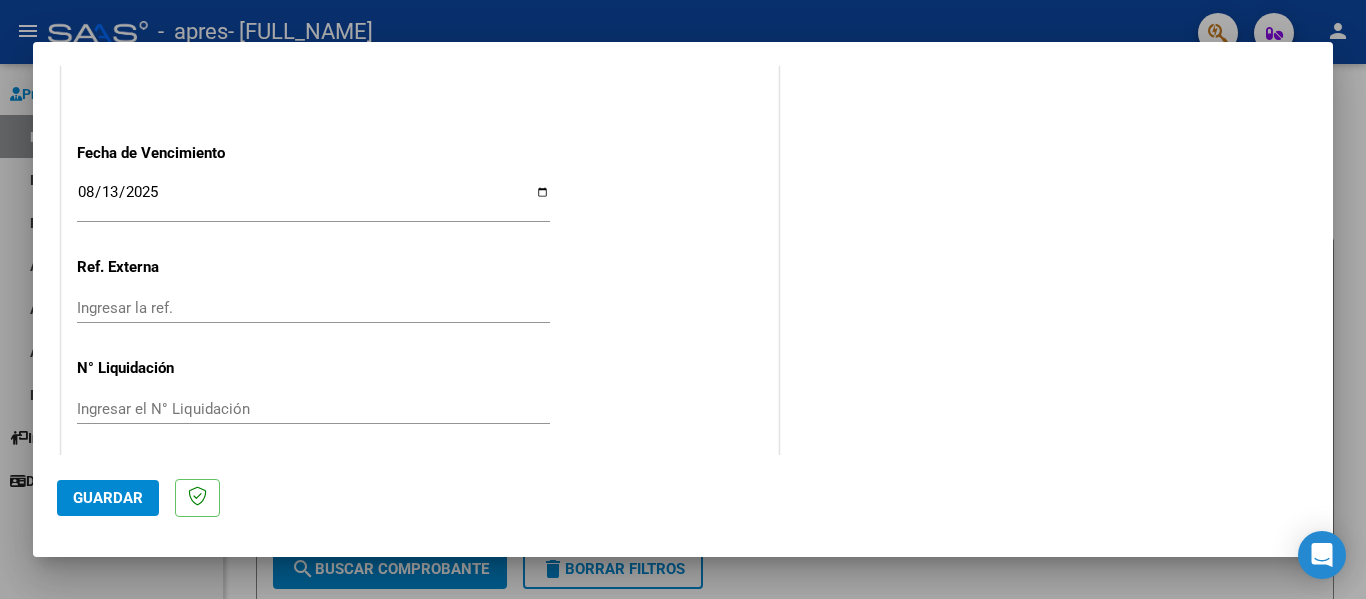 scroll, scrollTop: 1333, scrollLeft: 0, axis: vertical 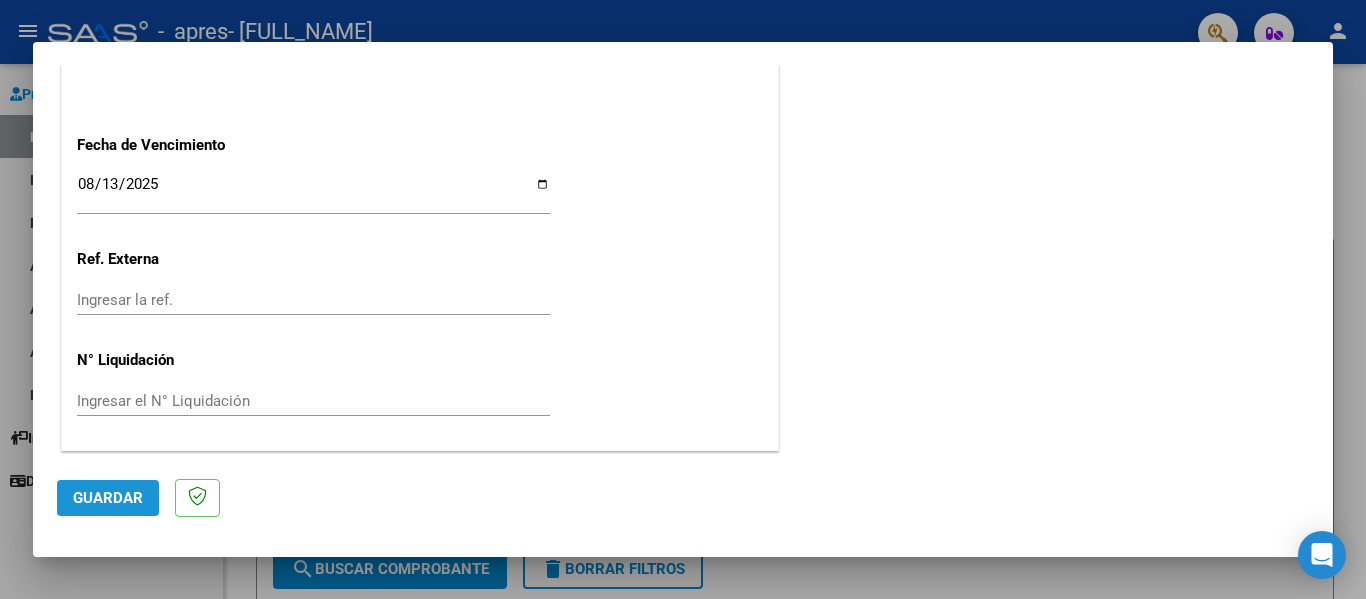 click on "Guardar" 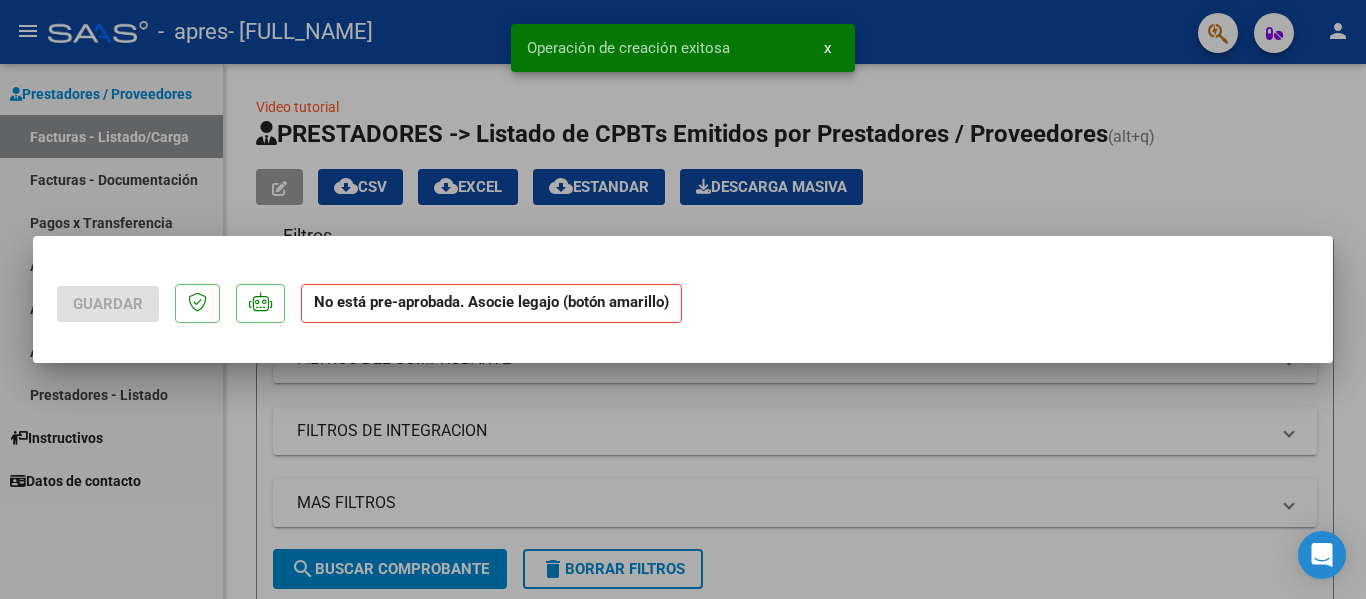 scroll, scrollTop: 0, scrollLeft: 0, axis: both 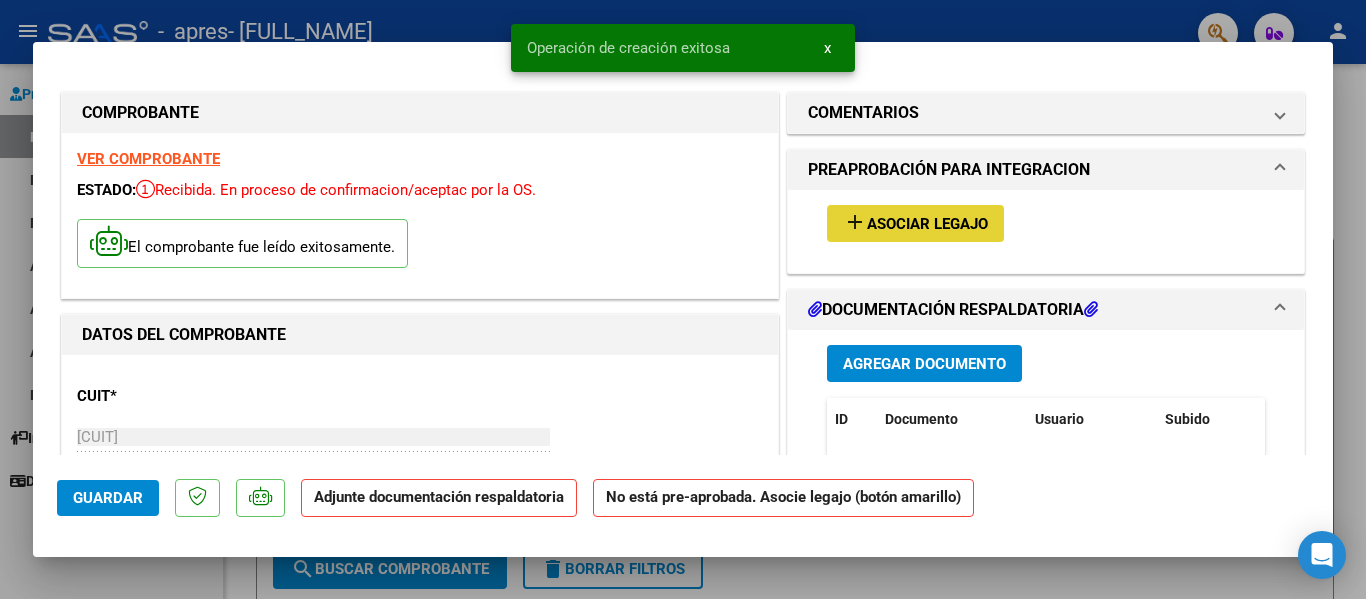click on "Asociar Legajo" at bounding box center (927, 224) 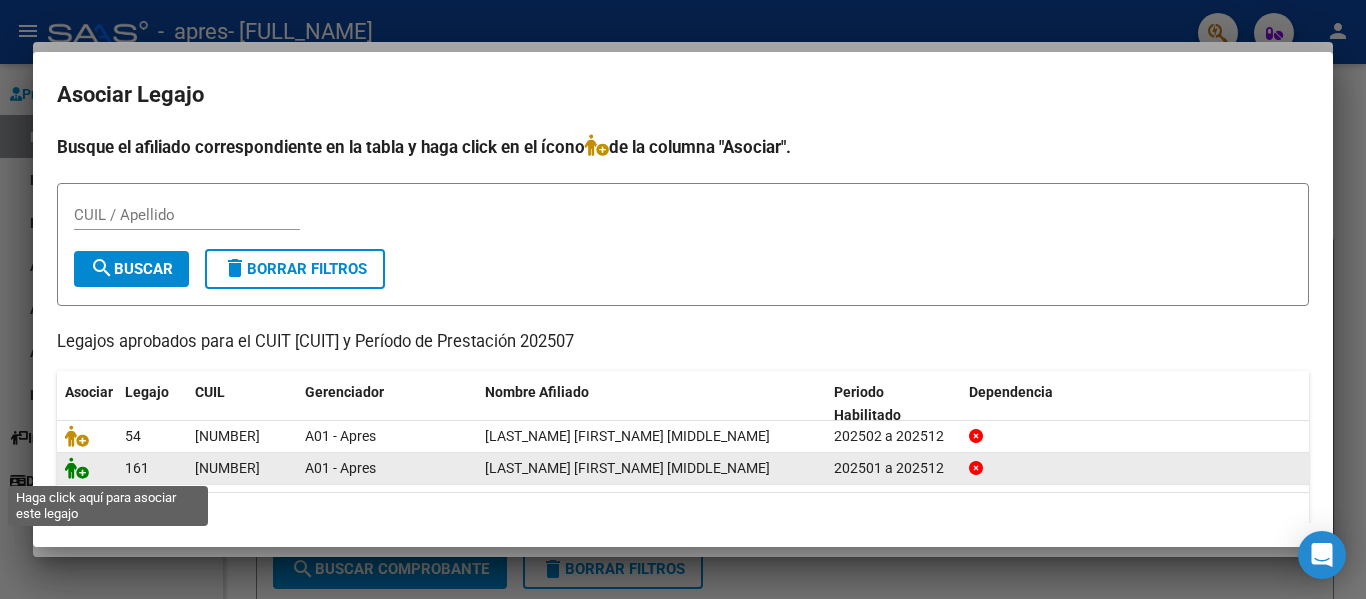 click 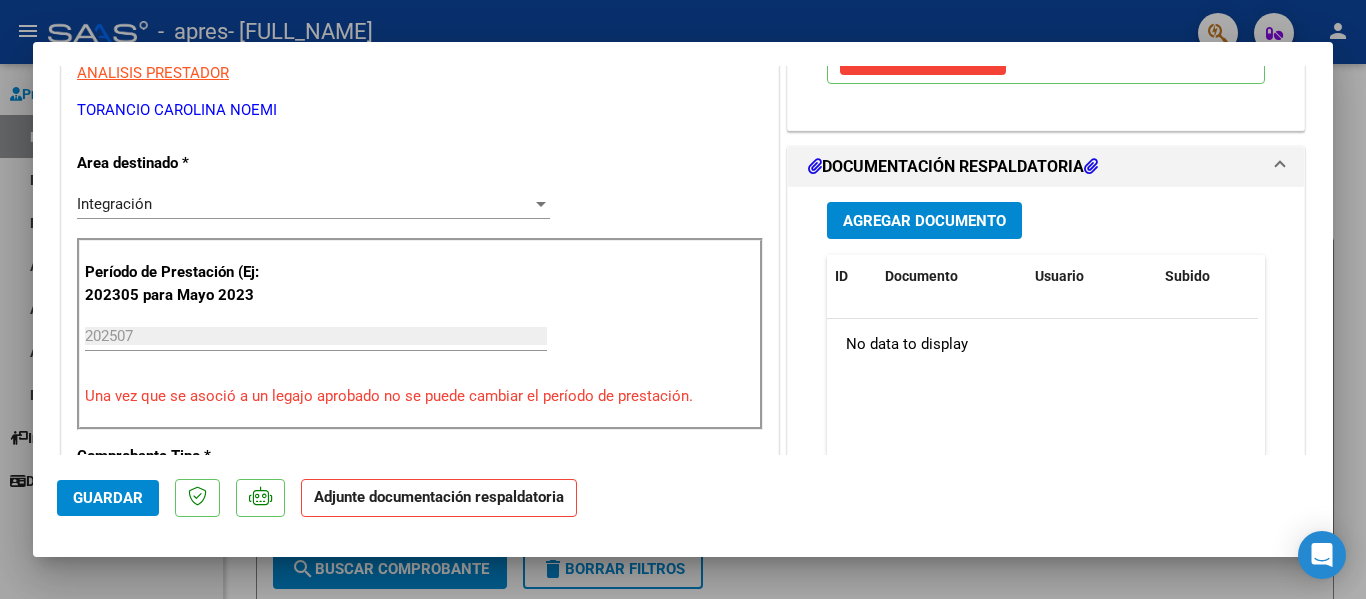 scroll, scrollTop: 427, scrollLeft: 0, axis: vertical 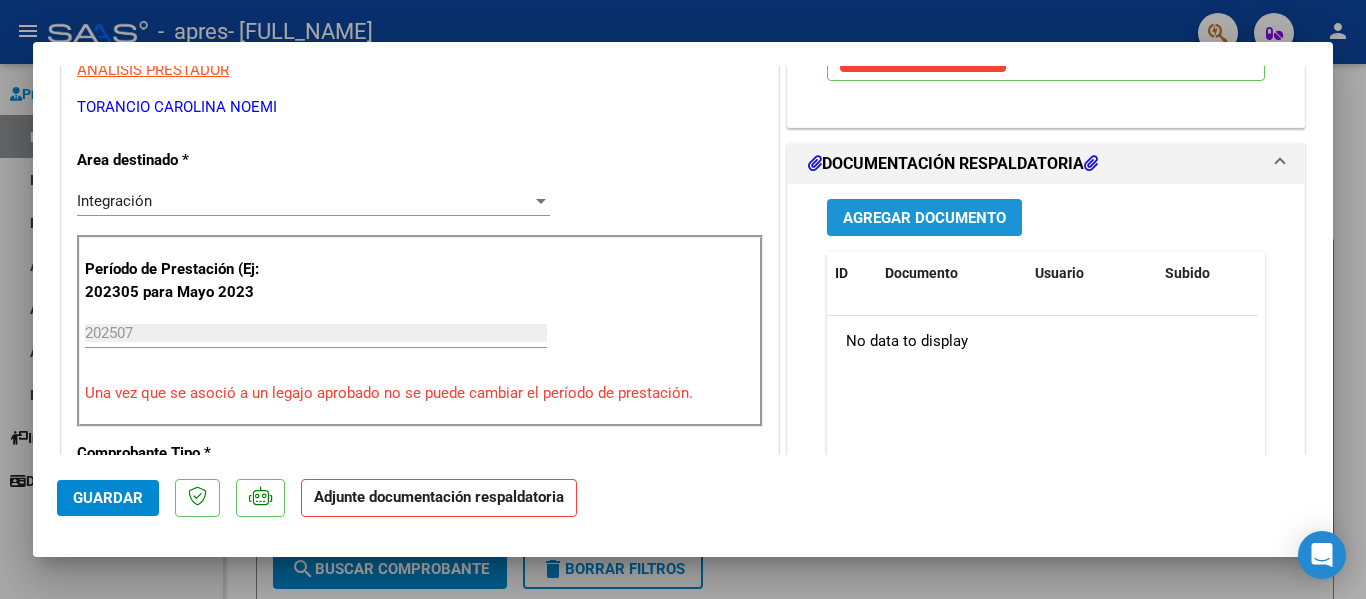 click on "Agregar Documento" at bounding box center (924, 218) 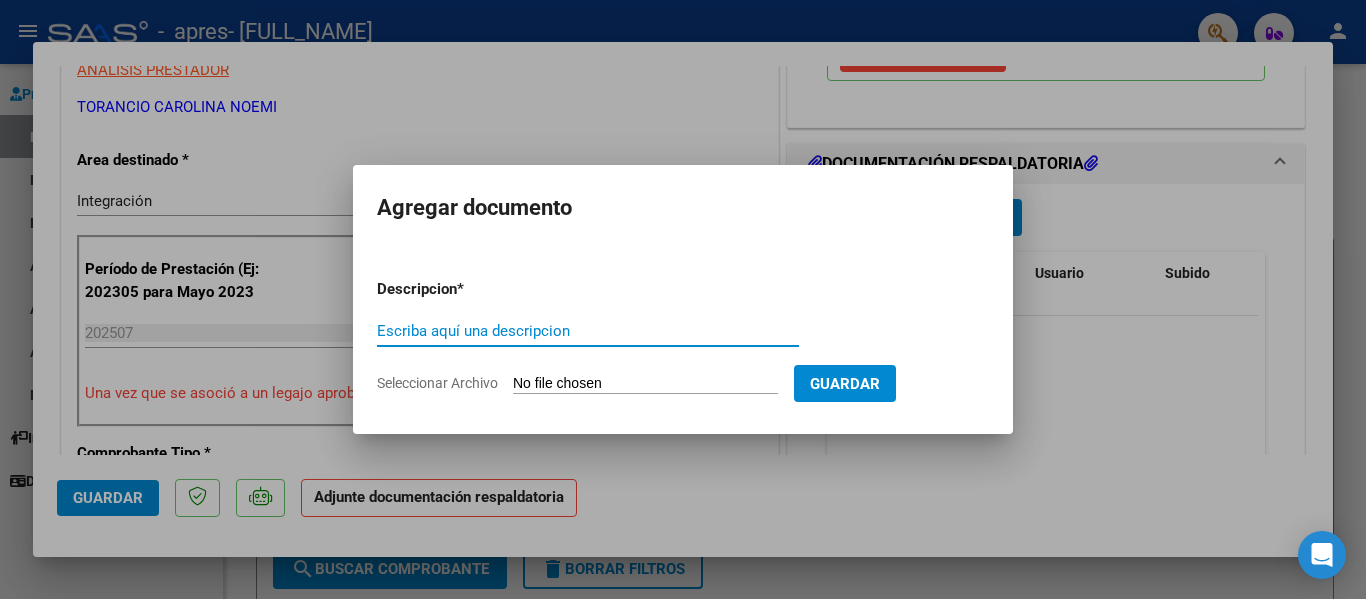 click on "Escriba aquí una descripcion" at bounding box center (588, 331) 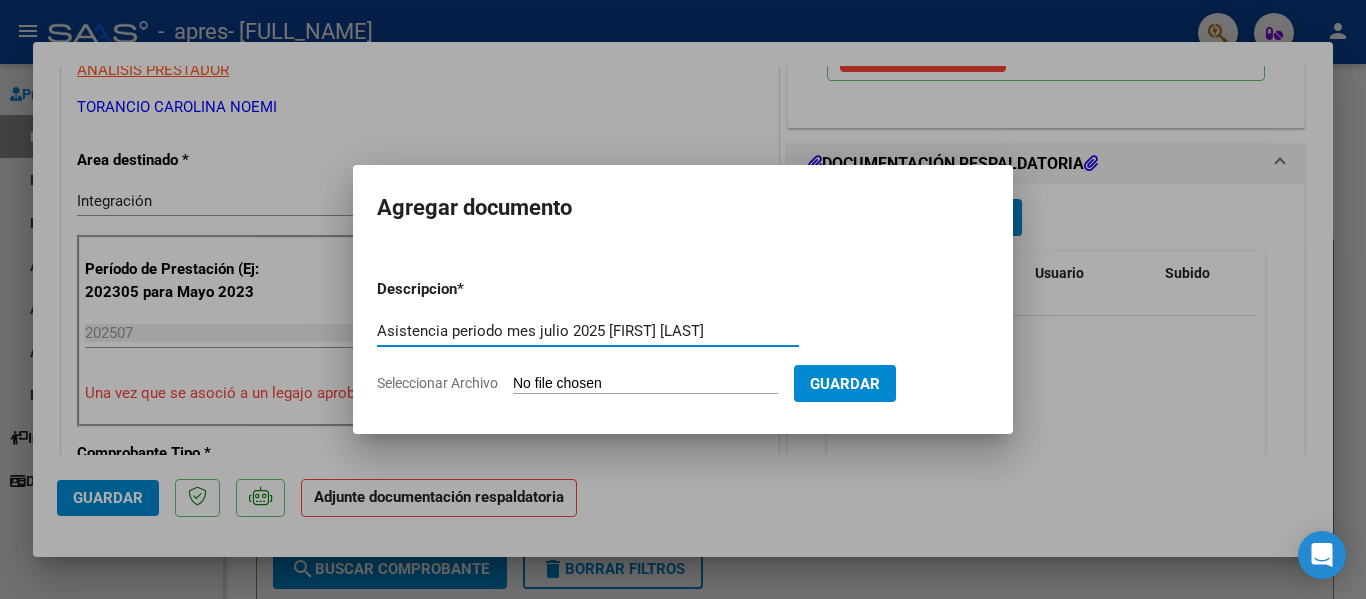 type on "Asistencia periodo mes julio 2025 [FIRST] [LAST]" 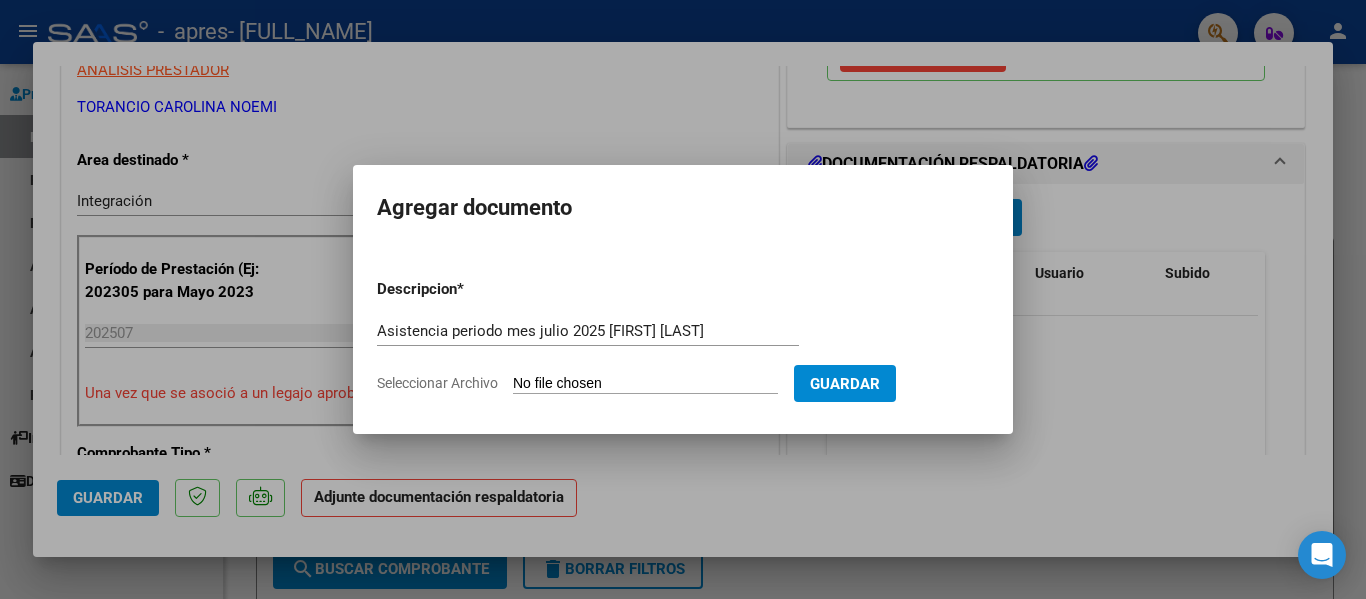 click on "Seleccionar Archivo" at bounding box center (645, 384) 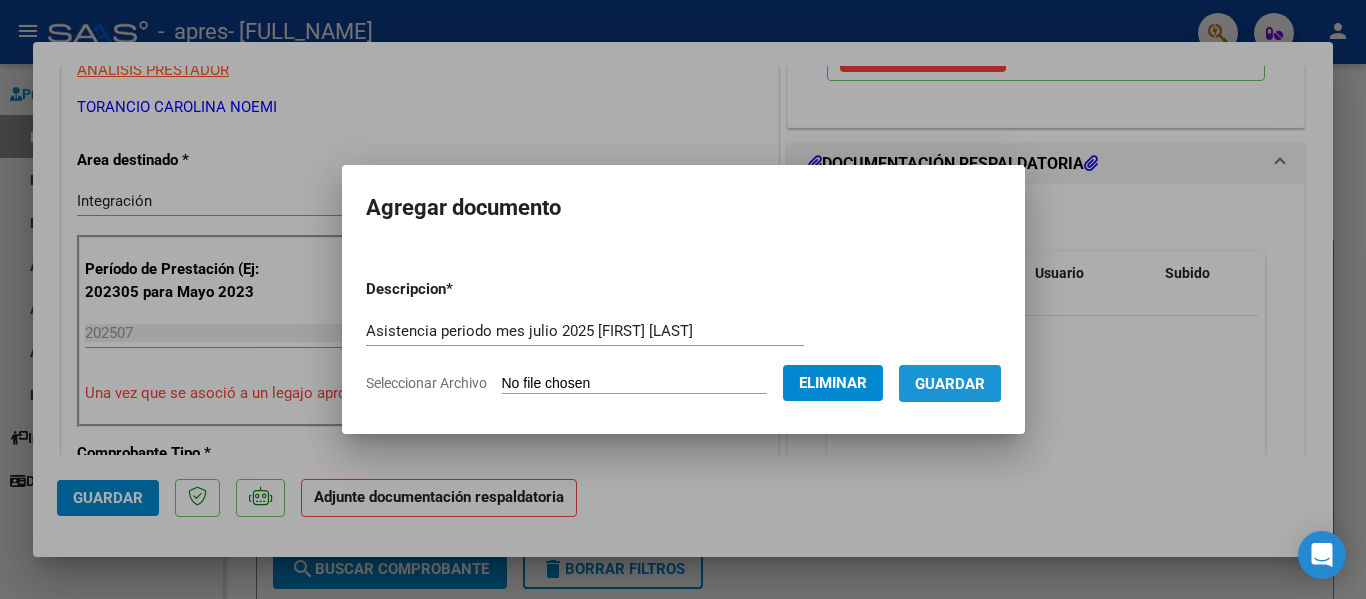 click on "Guardar" at bounding box center (950, 384) 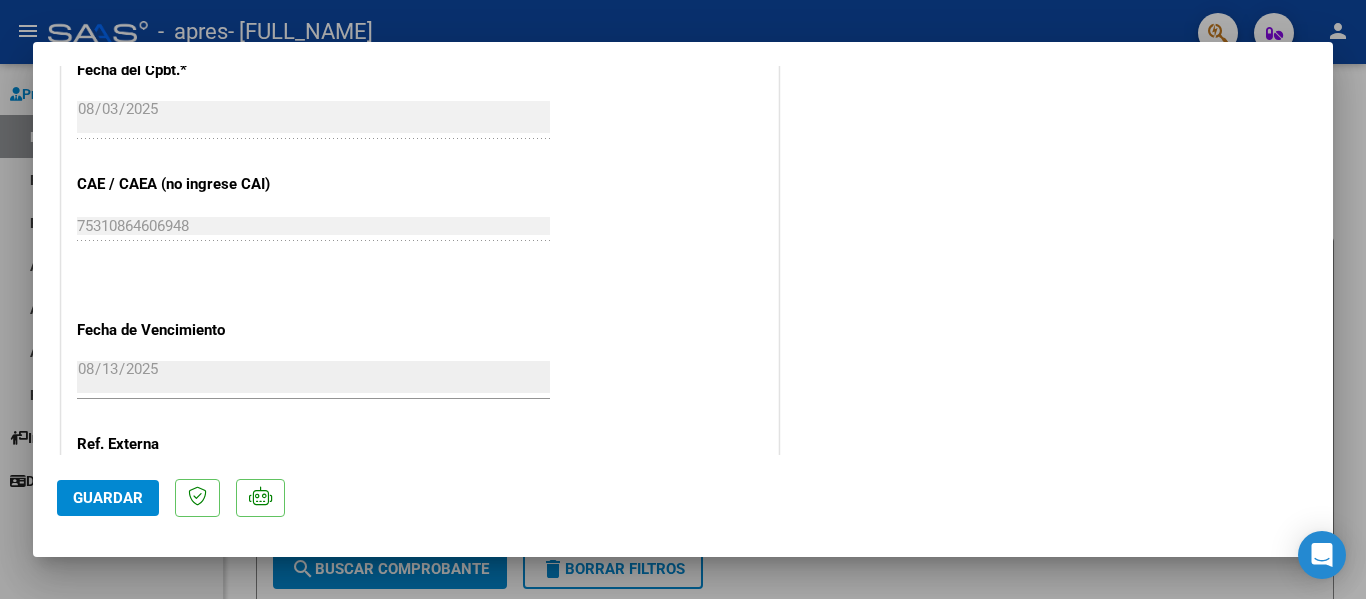 scroll, scrollTop: 1227, scrollLeft: 0, axis: vertical 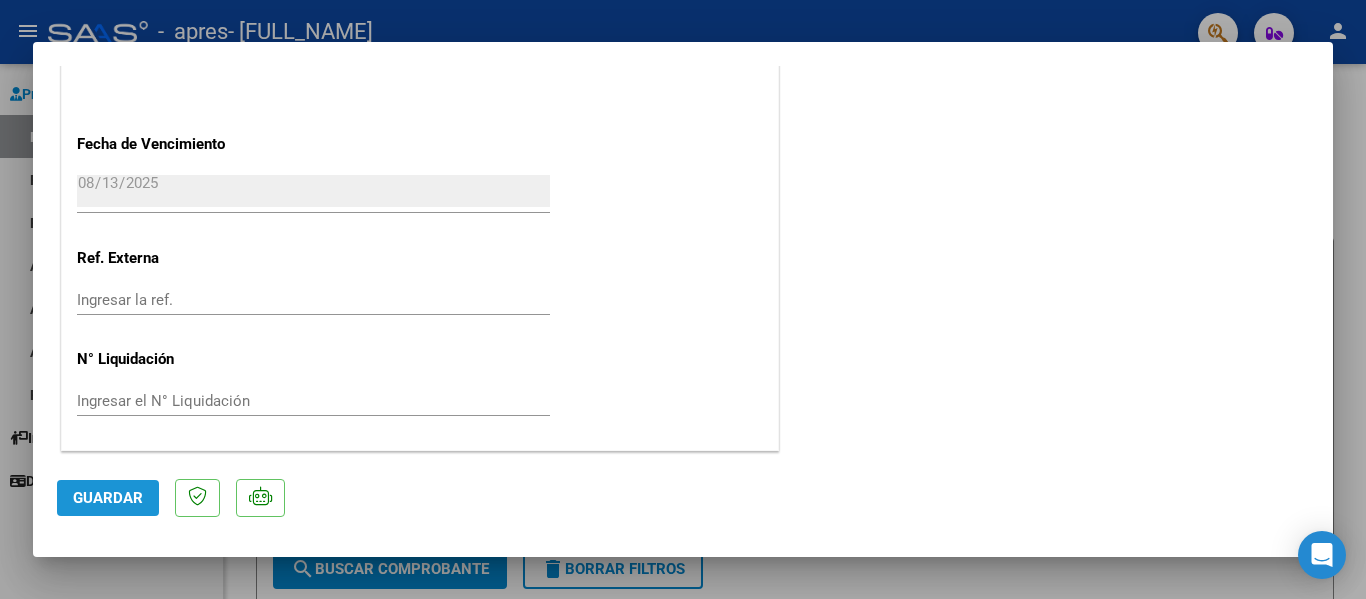 click on "Guardar" 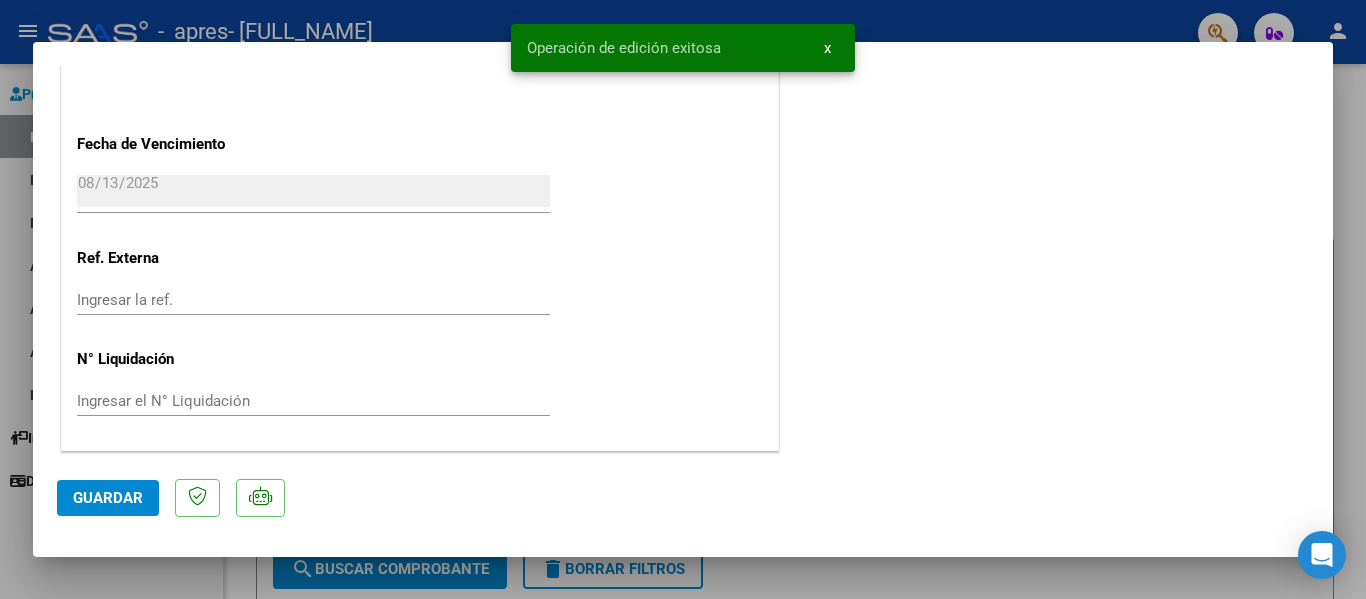 click at bounding box center [683, 299] 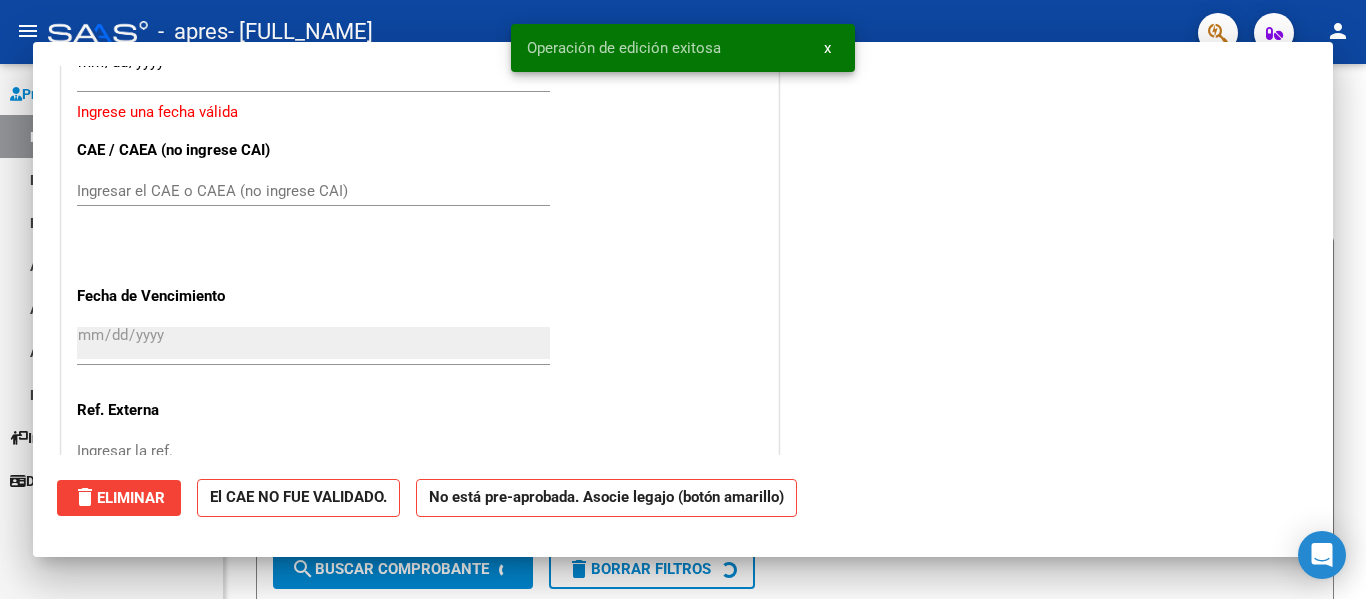 scroll, scrollTop: 1553, scrollLeft: 0, axis: vertical 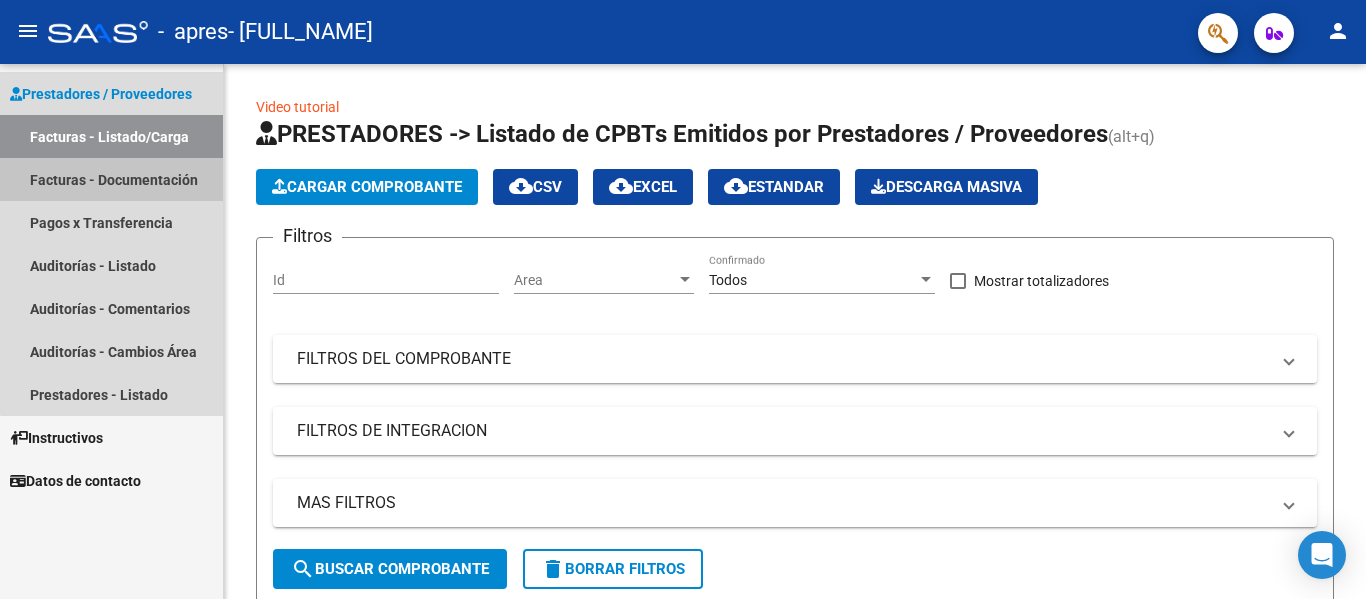 click on "Facturas - Documentación" at bounding box center (111, 179) 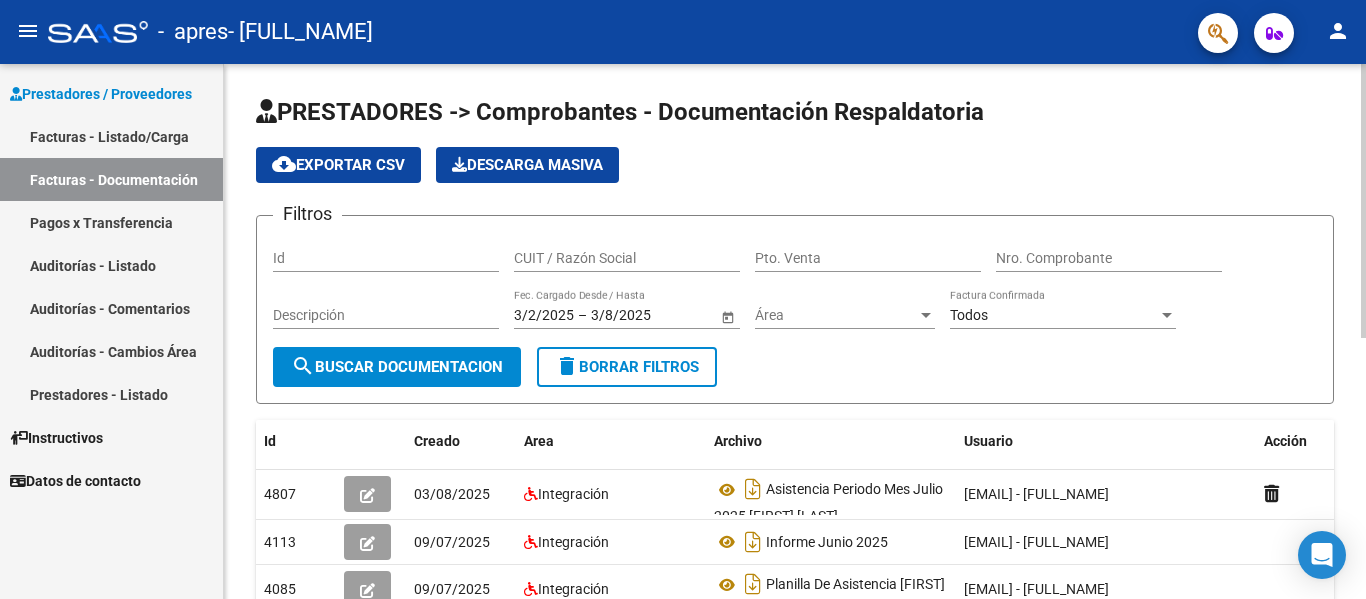 click on "PRESTADORES -> Comprobantes - Documentación Respaldatoria cloud_download  Exportar CSV   Descarga Masiva
Filtros Id CUIT / Razón Social Pto. Venta Nro. Comprobante Descripción 3/2/2025 3/2/2025 – 3/8/2025 3/8/2025 Fec. Cargado Desde / Hasta Área Área Todos Factura Confirmada search  Buscar Documentacion  delete  Borrar Filtros  Id Creado Area Archivo Usuario Acción 4807
03/08/2025 Integración Asistencia Periodo Mes Julio 2025 [FIRST] [LAST]  [EMAIL] -   [FULL_NAME]  4113
09/07/2025 Integración Informe Junio 2025  [EMAIL] -   [FULL_NAME]  4085
09/07/2025 Integración Planilla De Asistencia [FIRST] [LAST]  [EMAIL] -   [FULL_NAME]  4076
09/07/2025 Integración Informe Junio 2025 [FIRST] [LAST]  [EMAIL] -   [FULL_NAME]  4075
09/07/2025 Integración 2272
05/06/2025 Integración Asistencia Mayo 2271
1142" 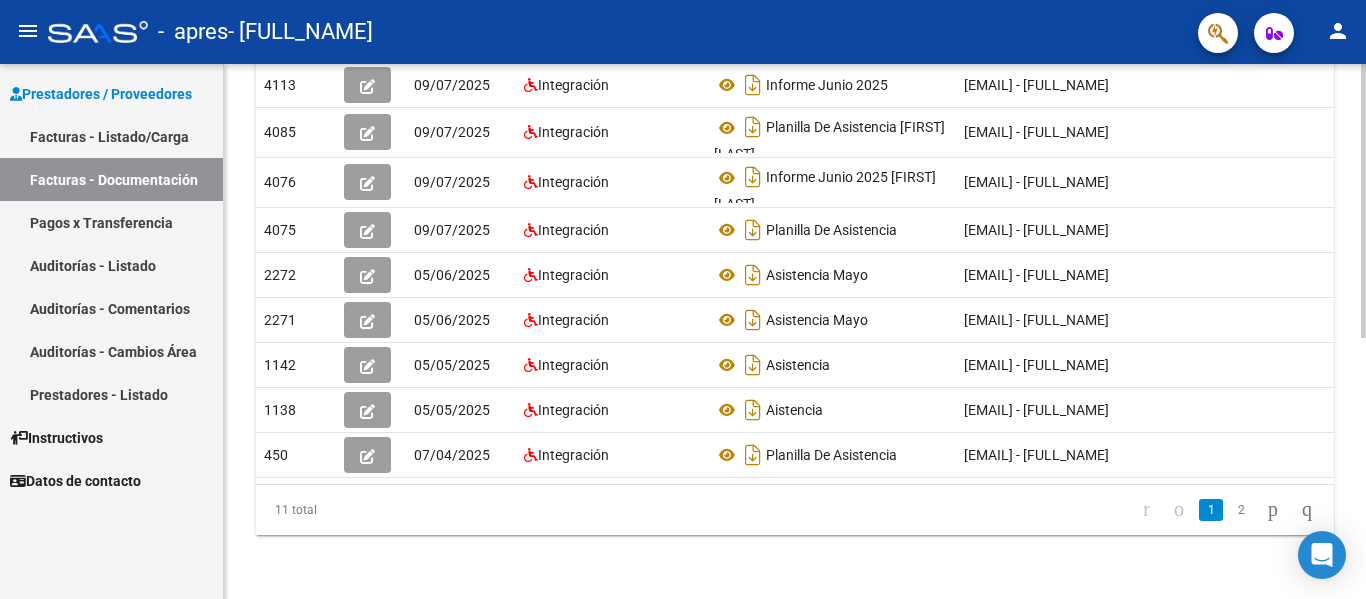 click 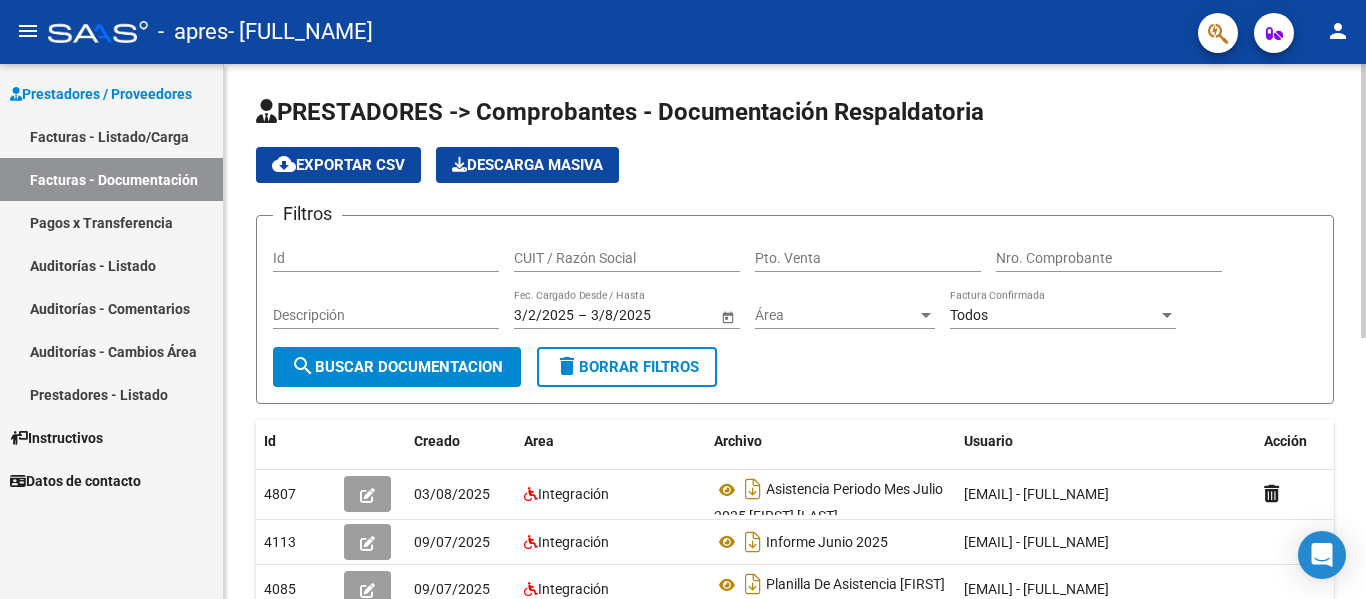 click 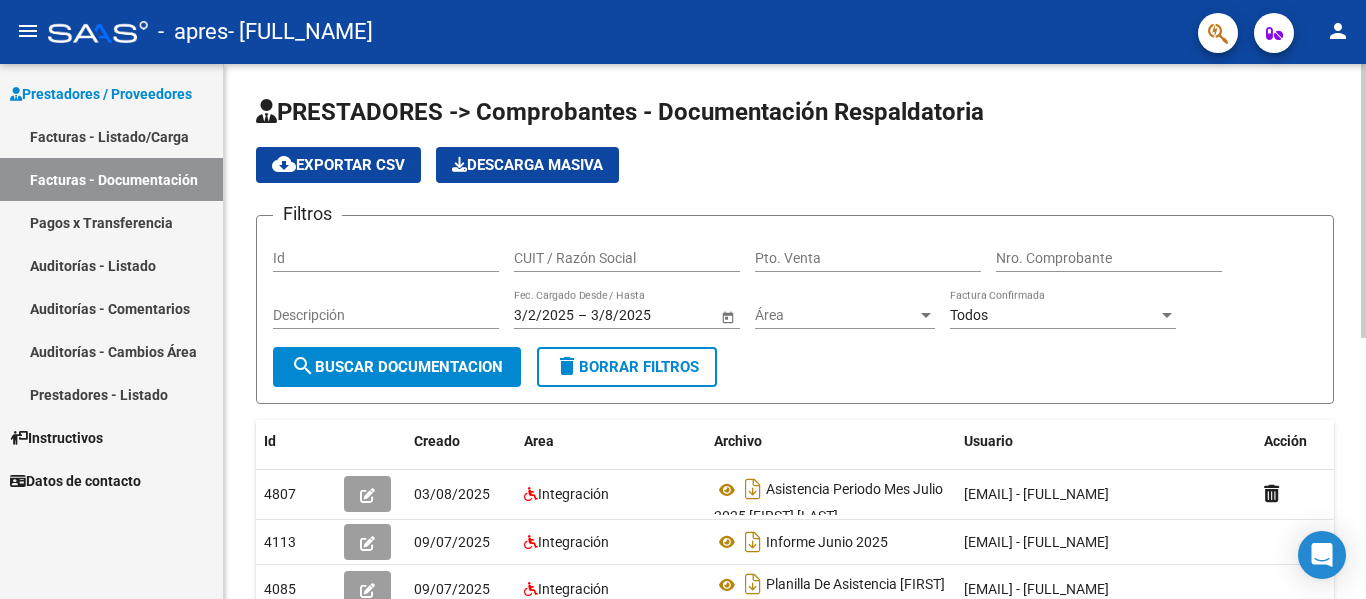 click on "PRESTADORES -> Comprobantes - Documentación Respaldatoria cloud_download  Exportar CSV   Descarga Masiva
Filtros Id CUIT / Razón Social Pto. Venta Nro. Comprobante Descripción 3/2/2025 3/2/2025 – 3/8/2025 3/8/2025 Fec. Cargado Desde / Hasta Área Área Todos Factura Confirmada search  Buscar Documentacion  delete  Borrar Filtros  Id Creado Area Archivo Usuario Acción 4807
03/08/2025 Integración Asistencia Periodo Mes Julio 2025 [FIRST] [LAST]  [EMAIL] -   [FULL_NAME]  4113
09/07/2025 Integración Informe Junio 2025  [EMAIL] -   [FULL_NAME]  4085
09/07/2025 Integración Planilla De Asistencia [FIRST] [LAST]  [EMAIL] -   [FULL_NAME]  4076
09/07/2025 Integración Informe Junio 2025 [FIRST] [LAST]  [EMAIL] -   [FULL_NAME]  4075
09/07/2025 Integración 2272
05/06/2025 Integración Asistencia Mayo 2271
1142" 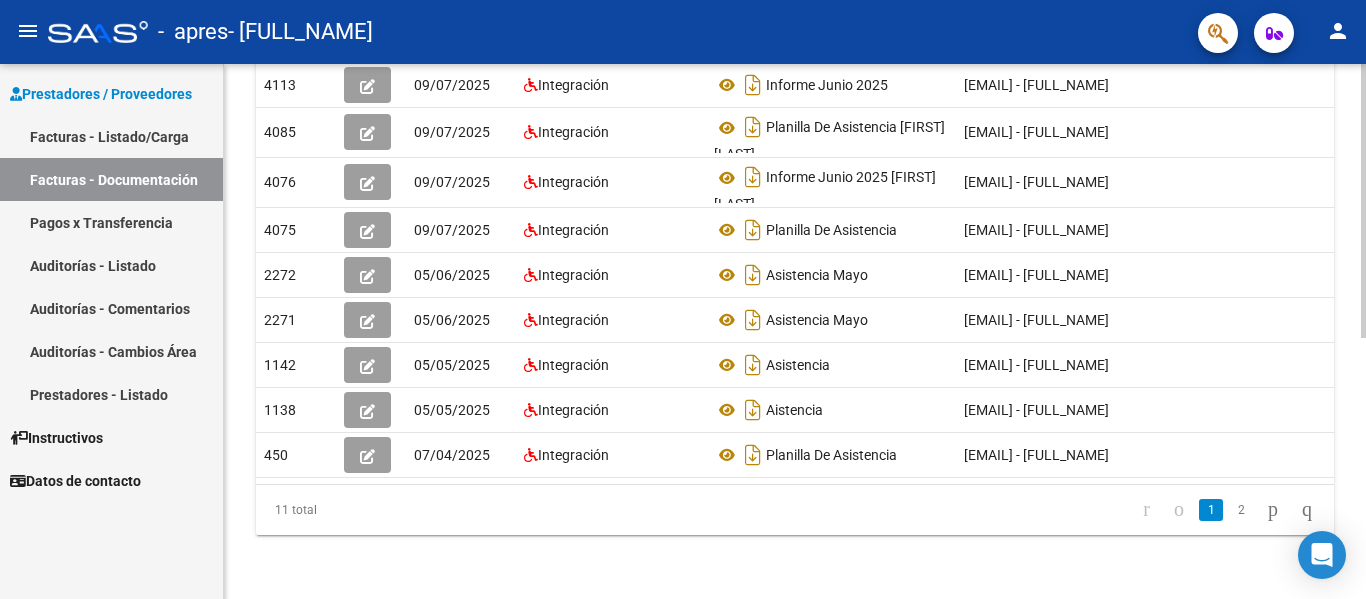 click 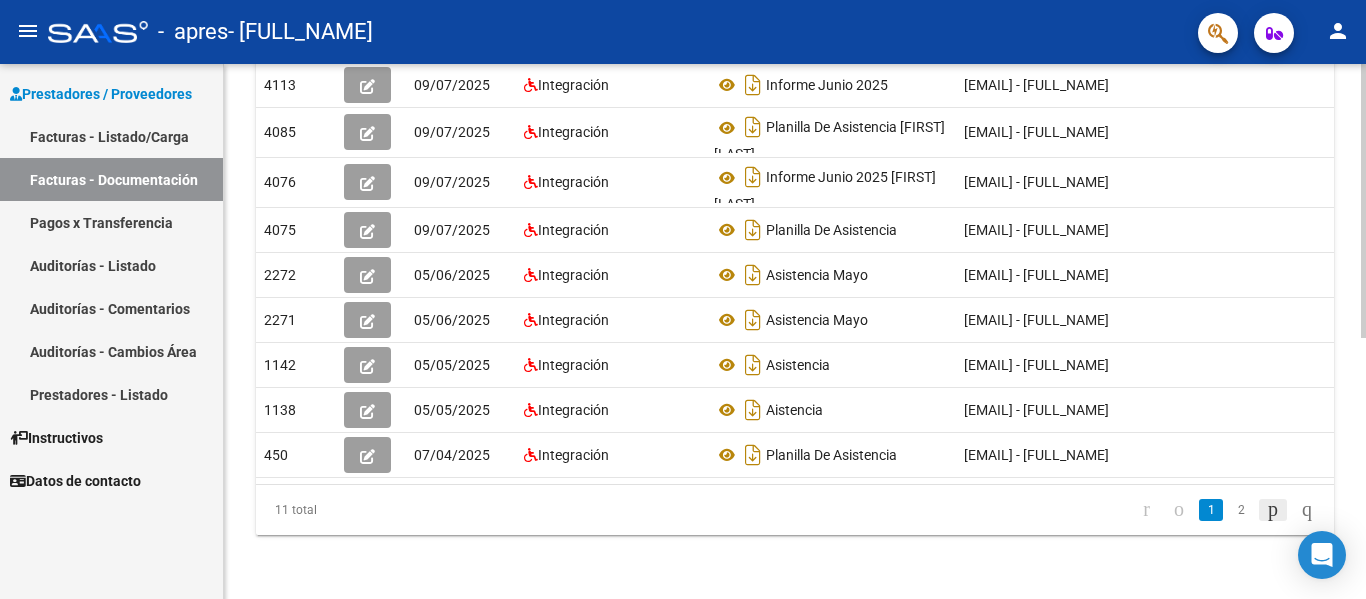 click 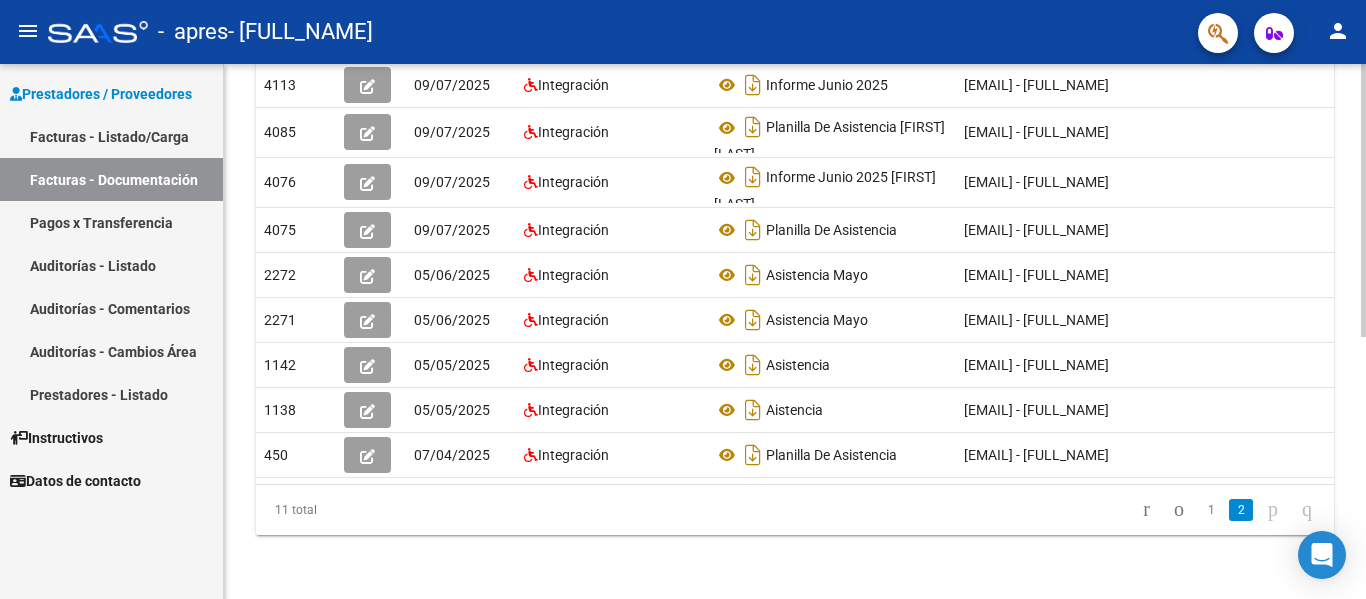 click on "11 total   1   2" 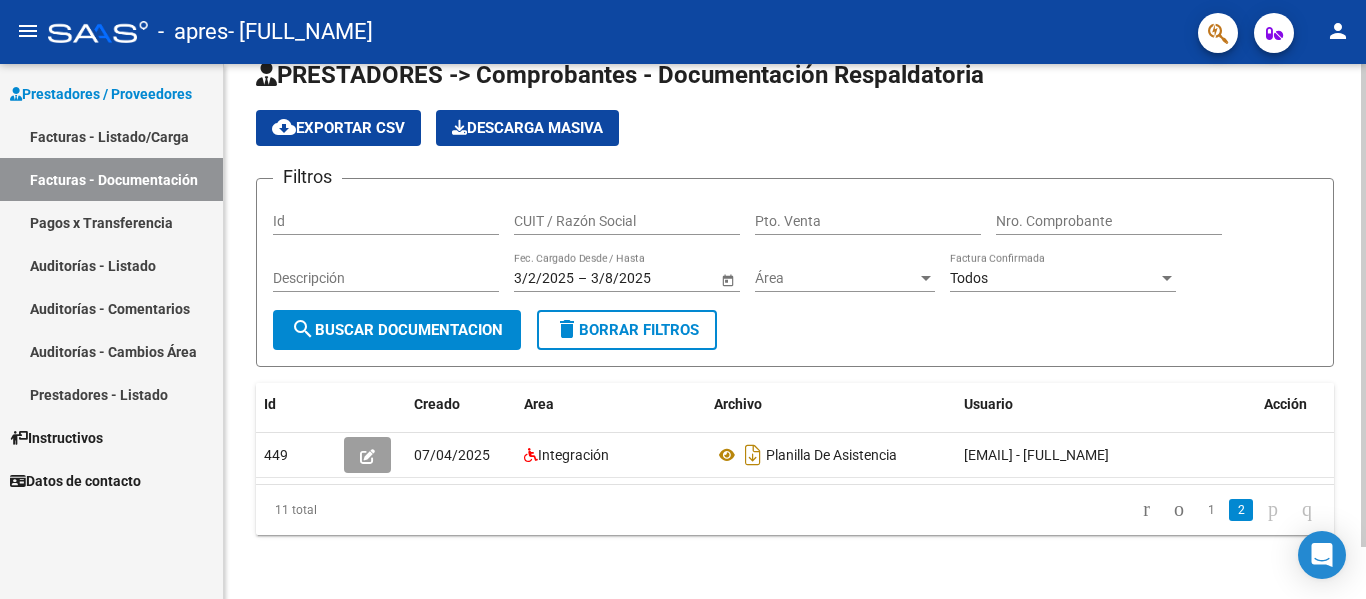 scroll, scrollTop: 58, scrollLeft: 0, axis: vertical 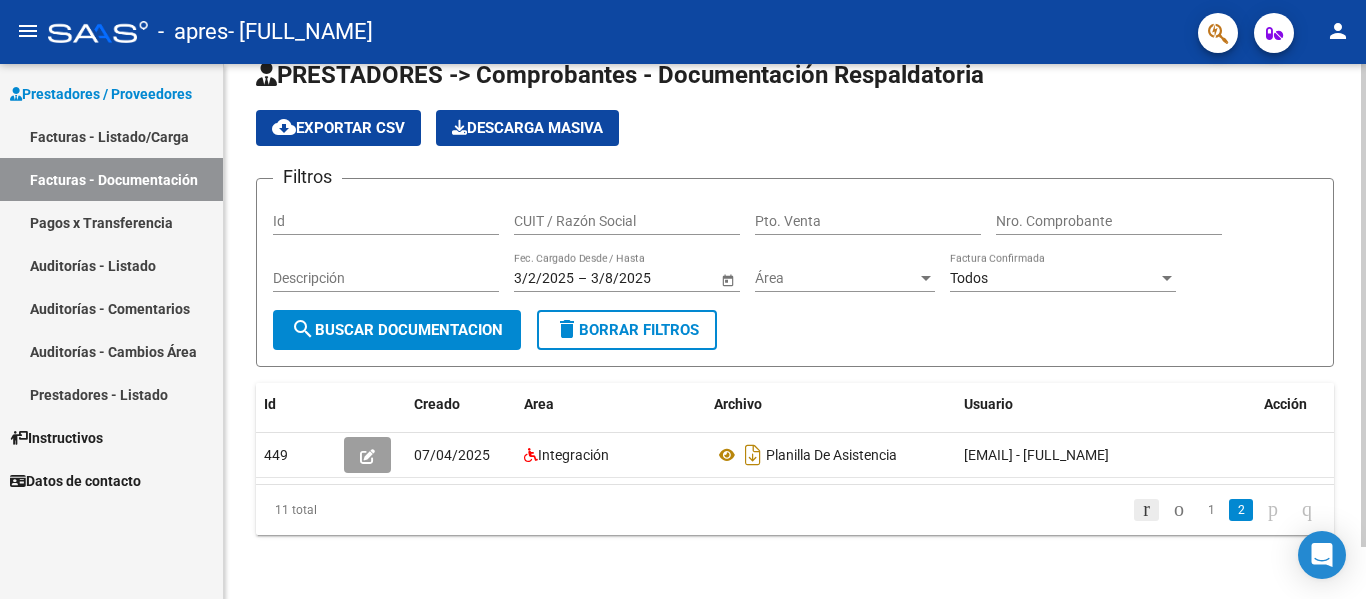 click 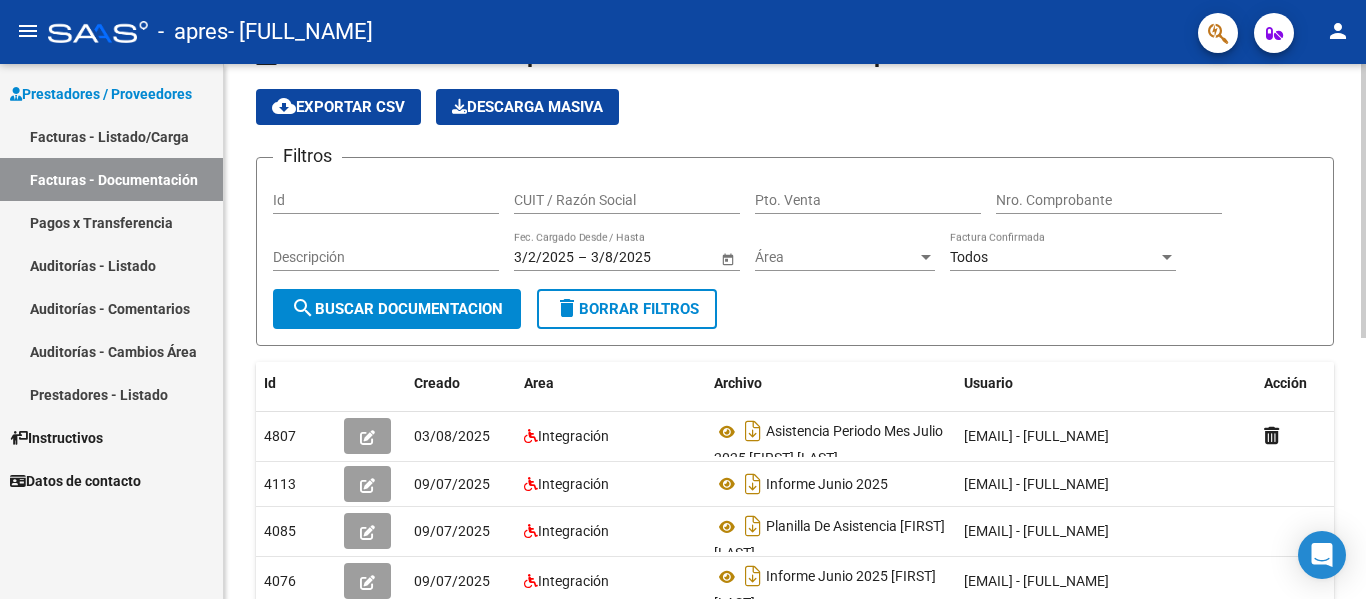 scroll, scrollTop: 0, scrollLeft: 0, axis: both 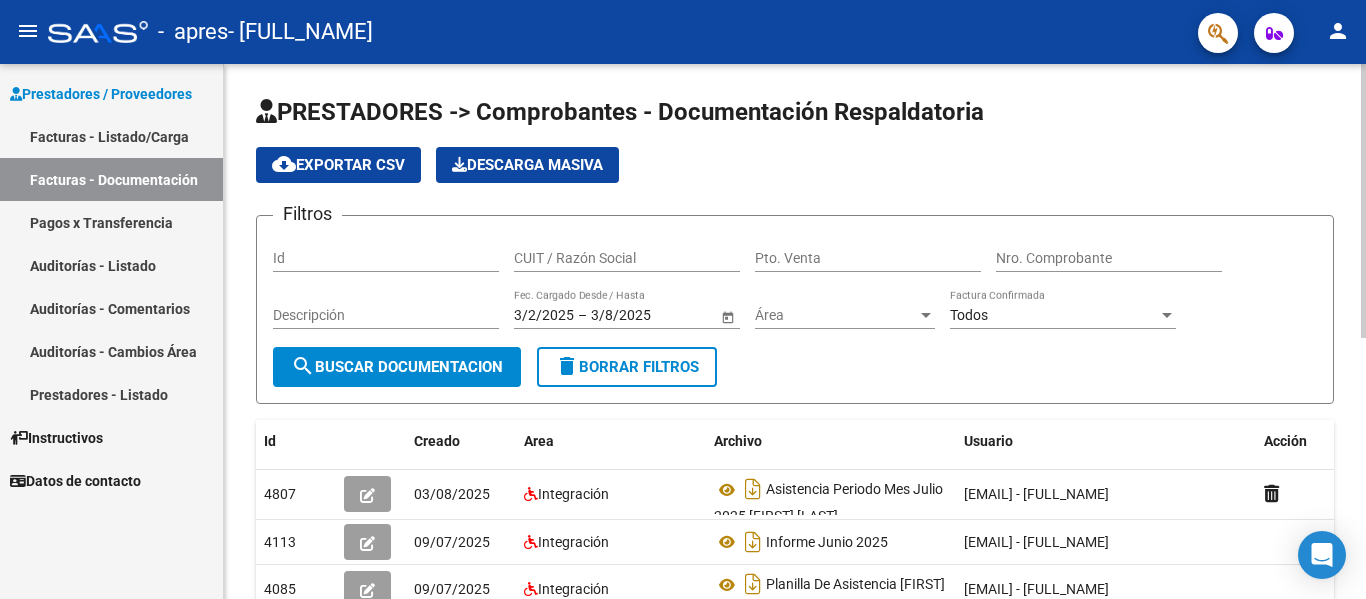 click 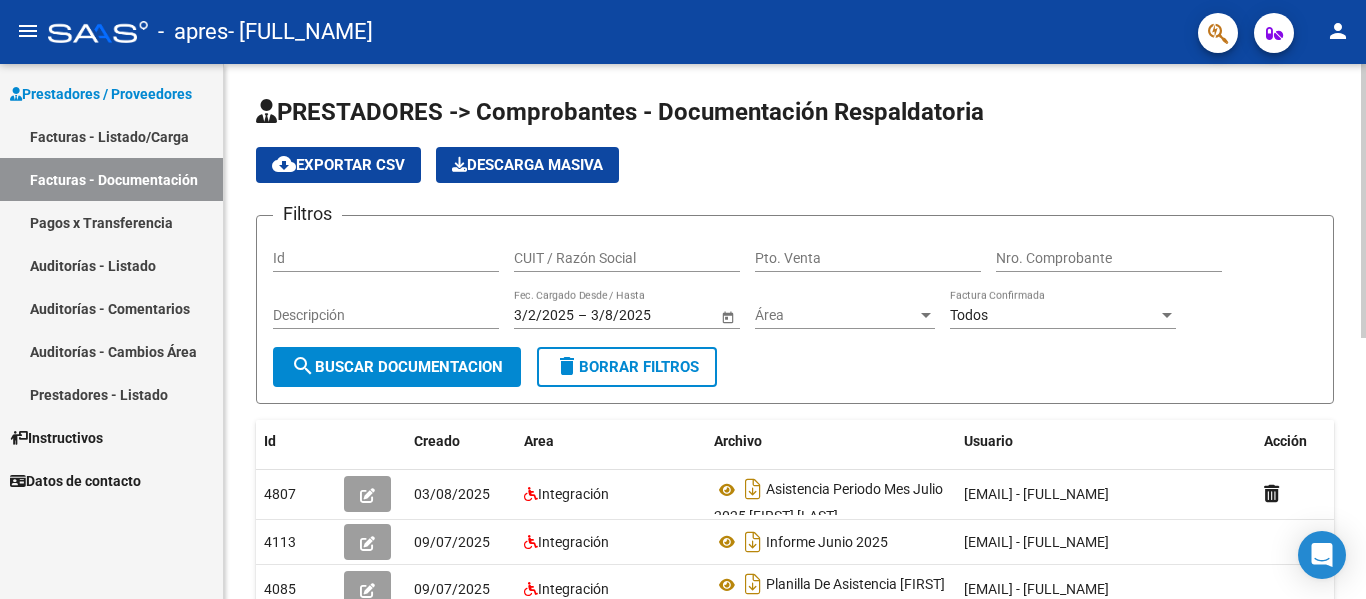 drag, startPoint x: 730, startPoint y: 299, endPoint x: 232, endPoint y: 141, distance: 522.4634 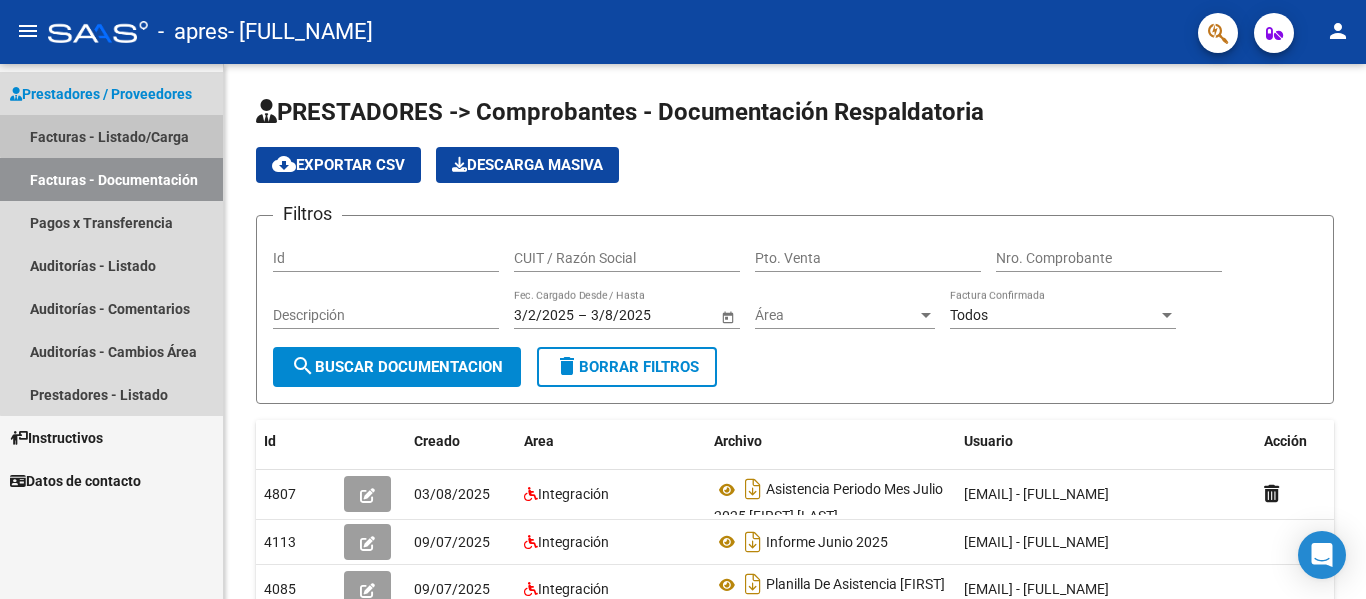 click on "Facturas - Listado/Carga" at bounding box center (111, 136) 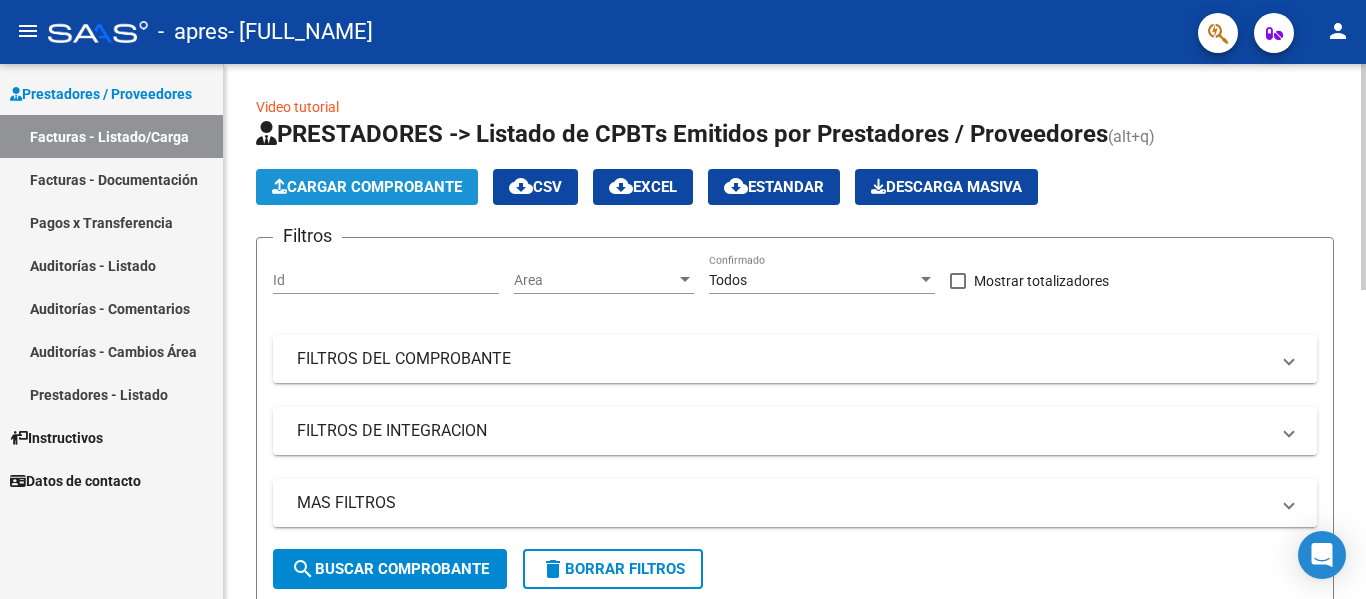click on "Cargar Comprobante" 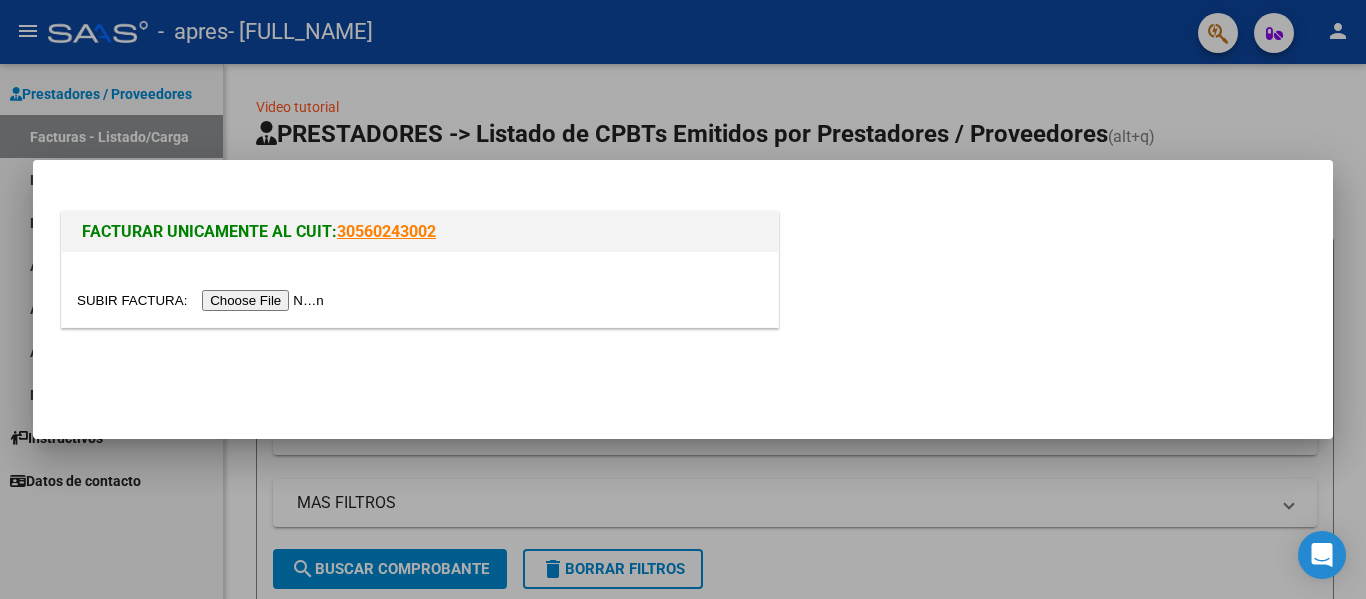 click at bounding box center [203, 300] 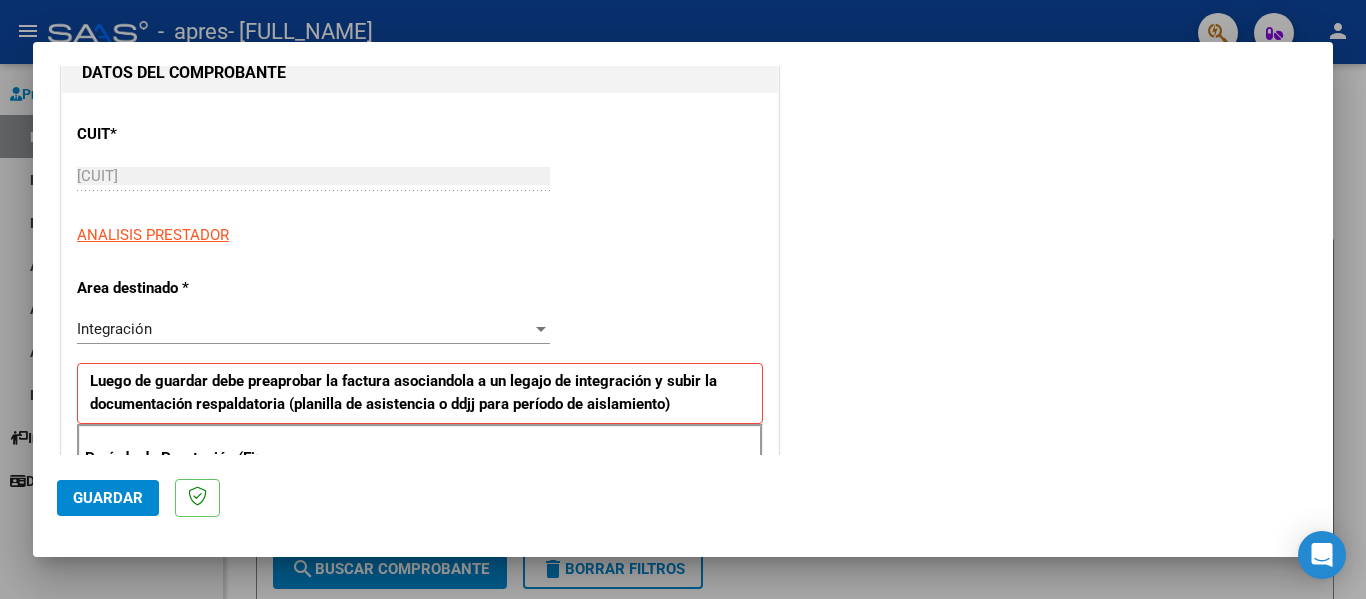 scroll, scrollTop: 240, scrollLeft: 0, axis: vertical 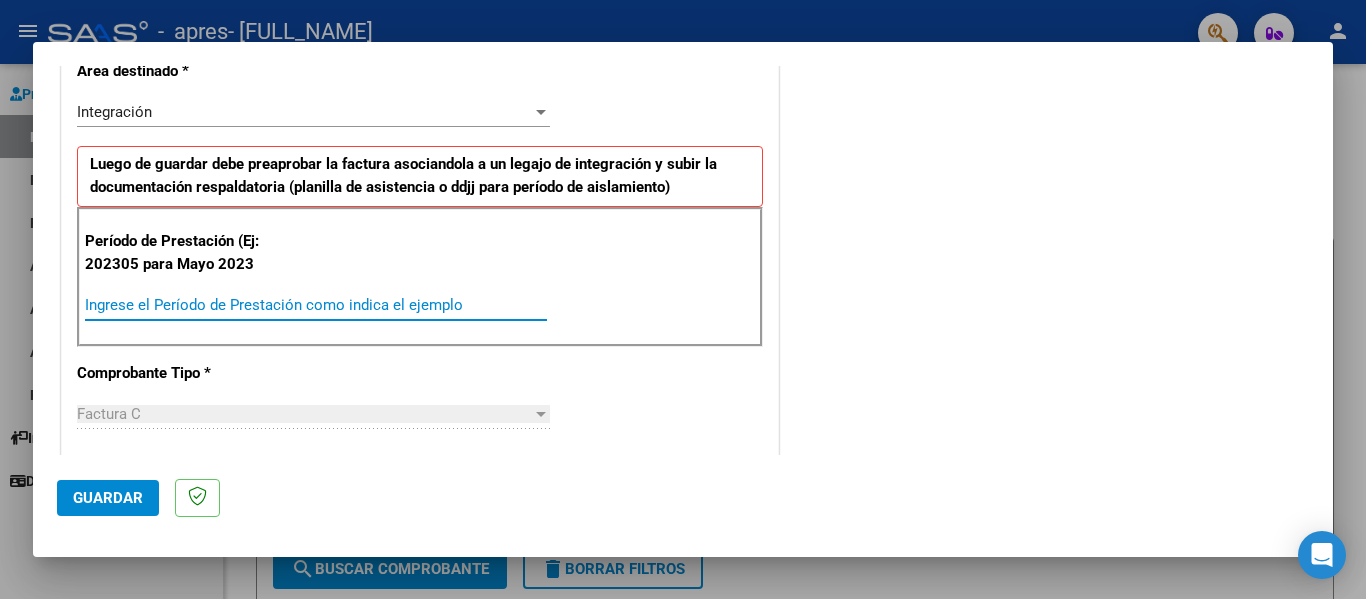 click on "Ingrese el Período de Prestación como indica el ejemplo" at bounding box center (316, 305) 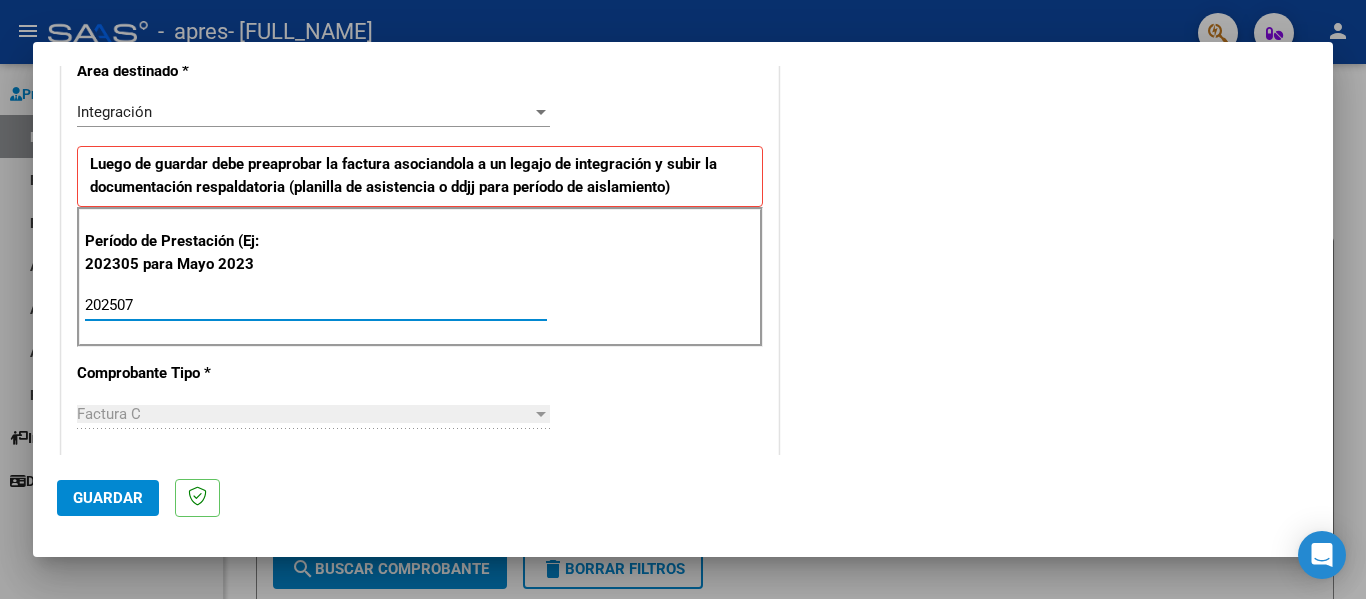 type on "202507" 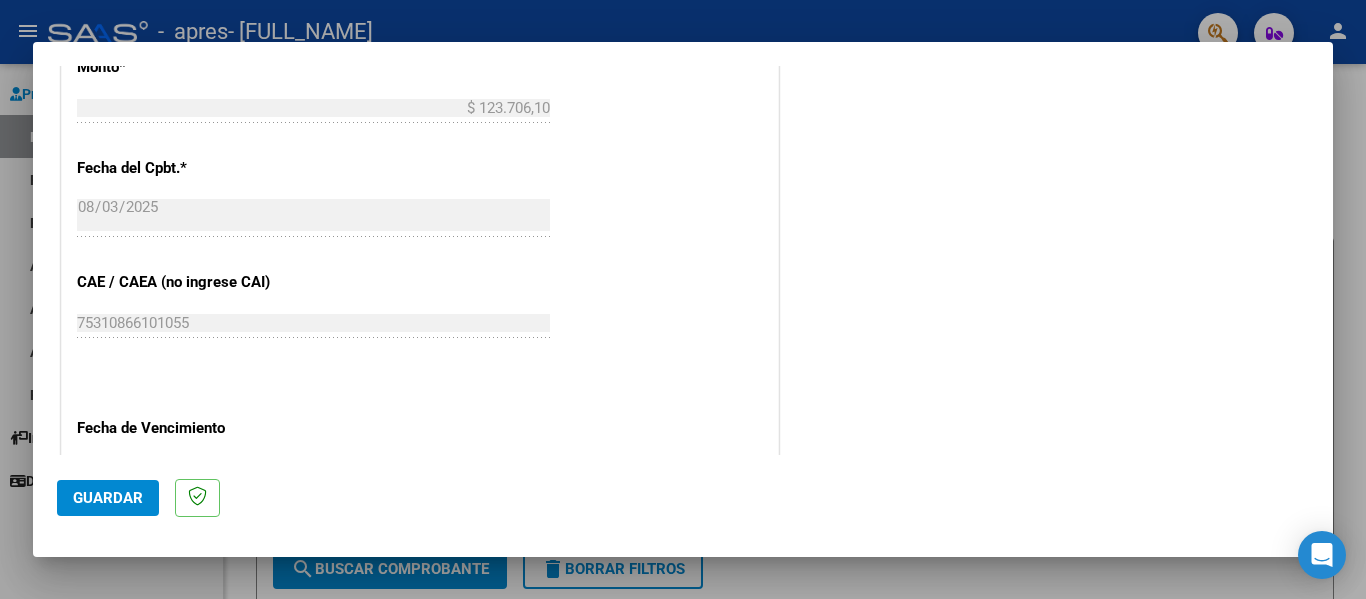 scroll, scrollTop: 1080, scrollLeft: 0, axis: vertical 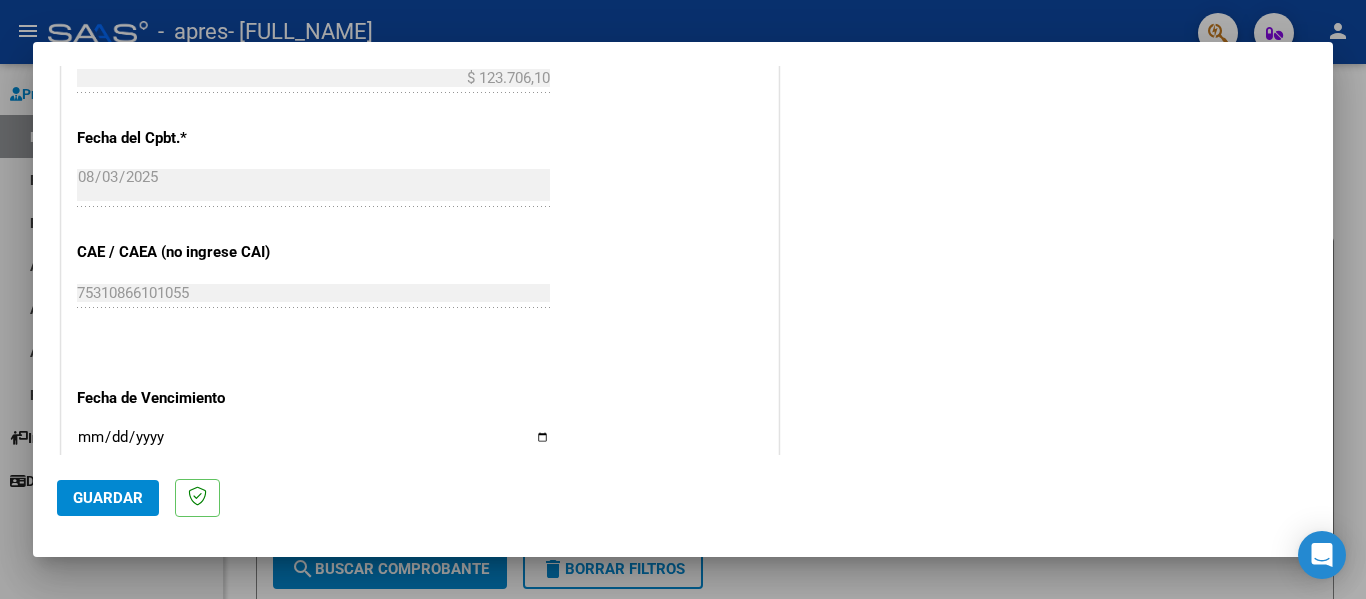 click on "Ingresar la fecha" at bounding box center (313, 445) 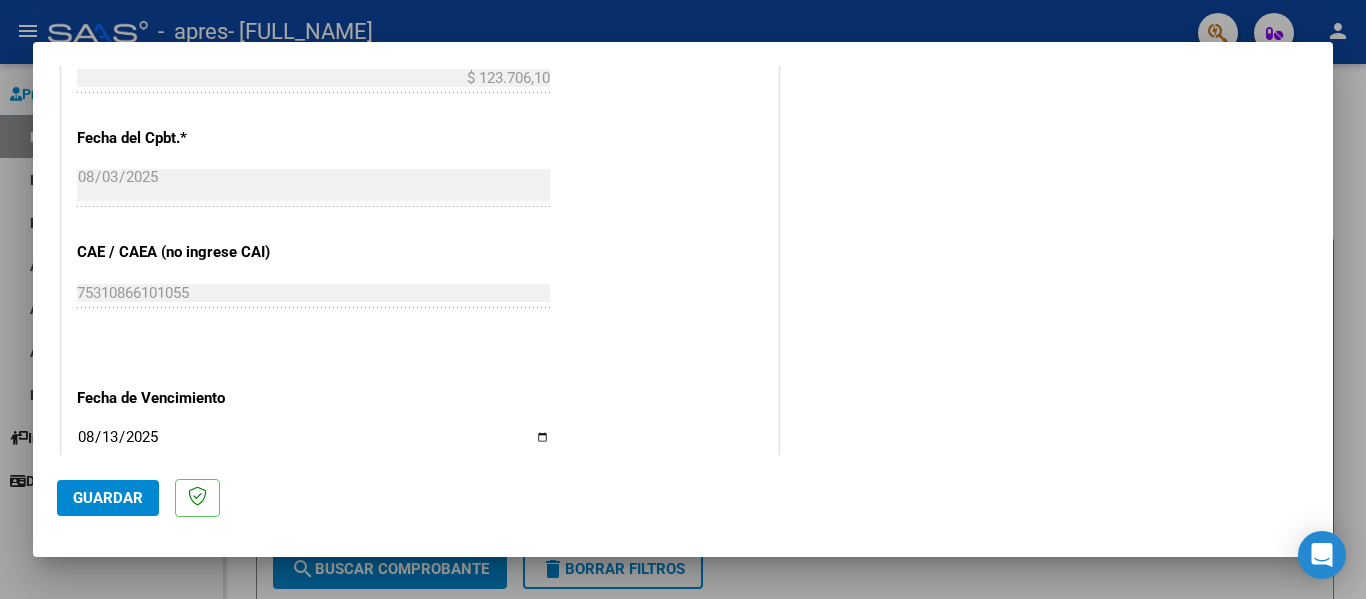 type on "2025-08-13" 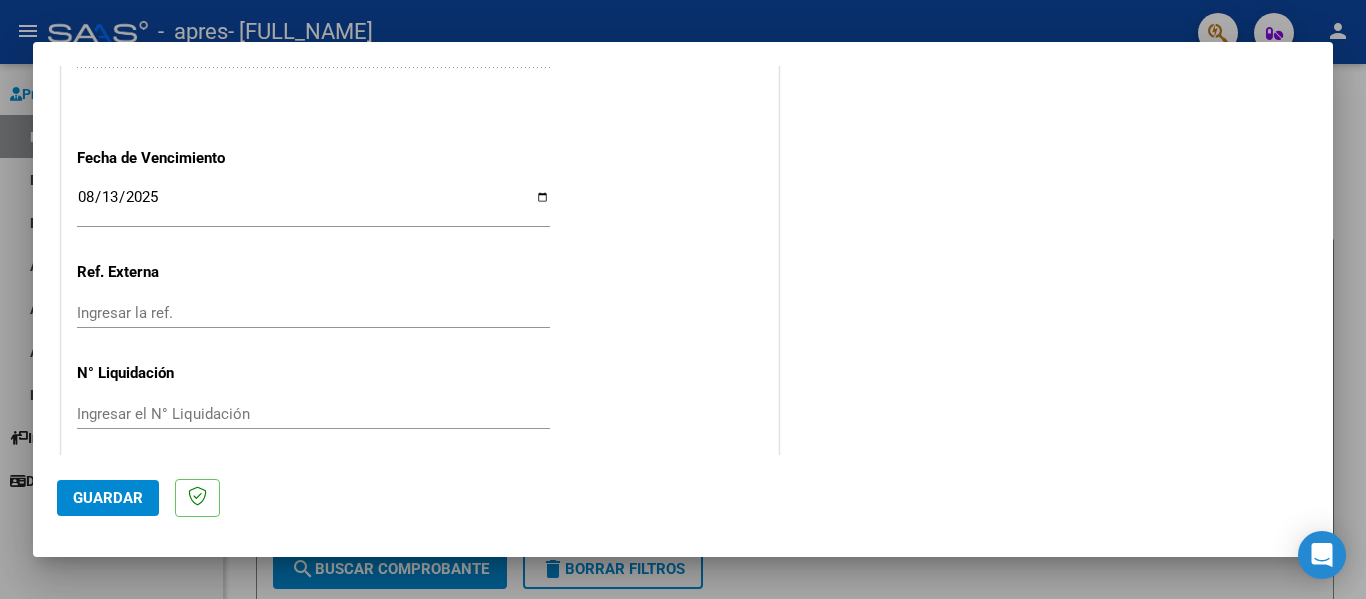 scroll, scrollTop: 1333, scrollLeft: 0, axis: vertical 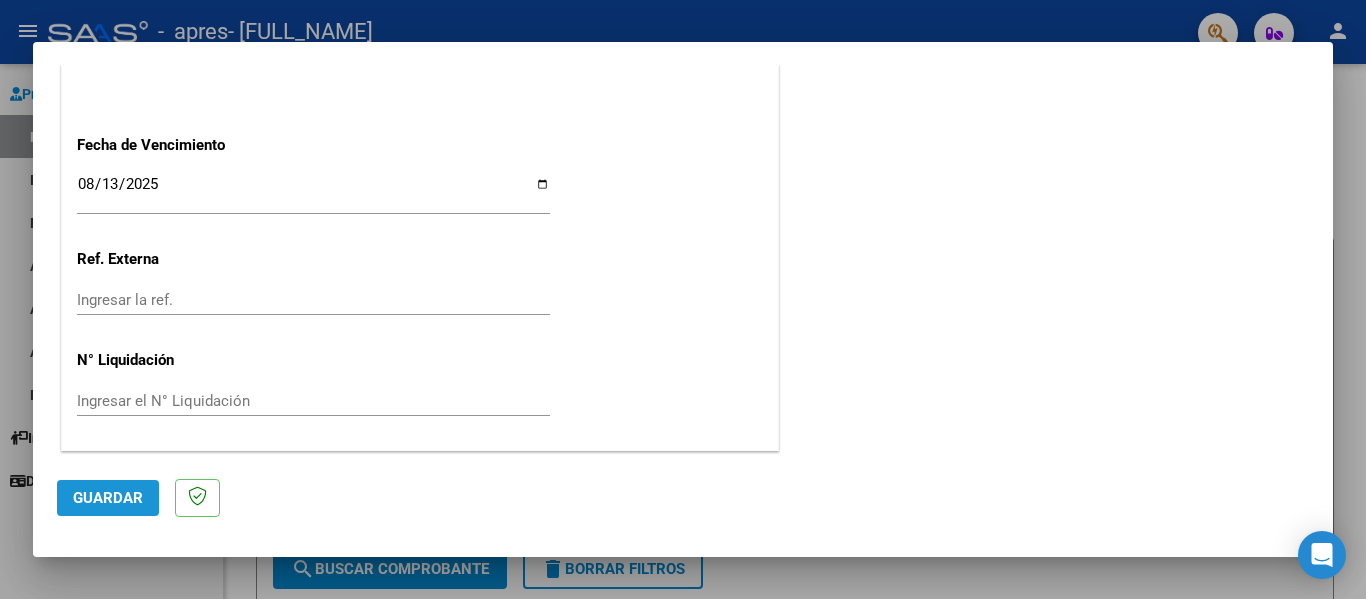 click on "Guardar" 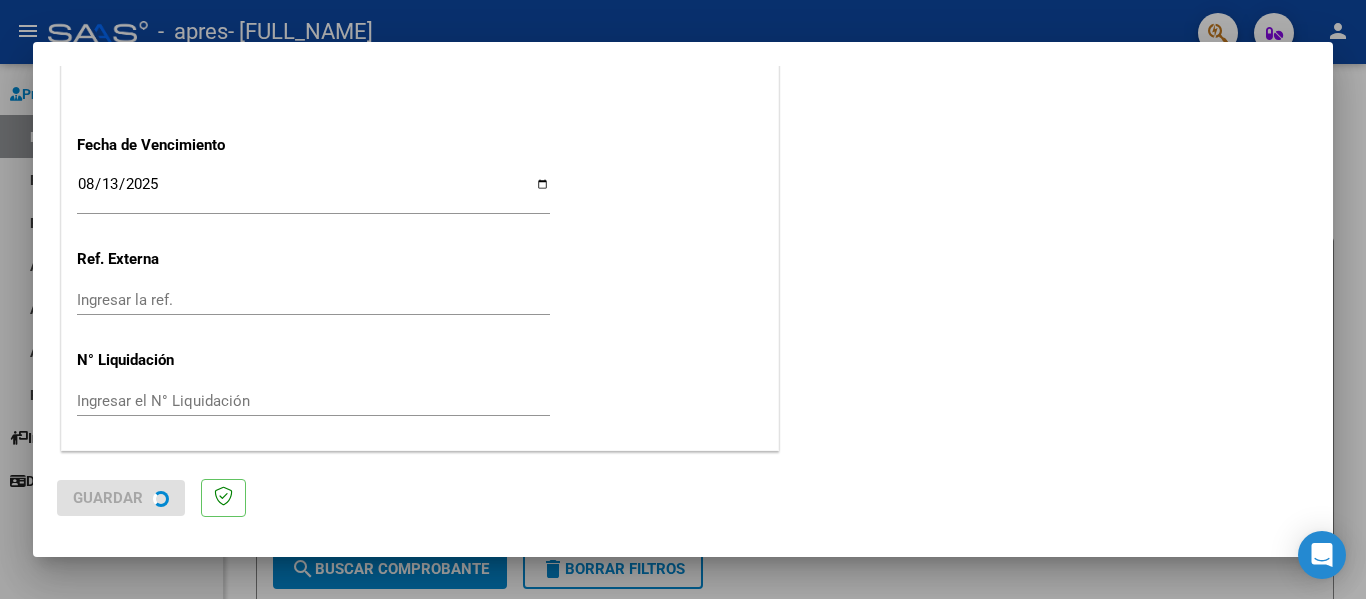 scroll, scrollTop: 0, scrollLeft: 0, axis: both 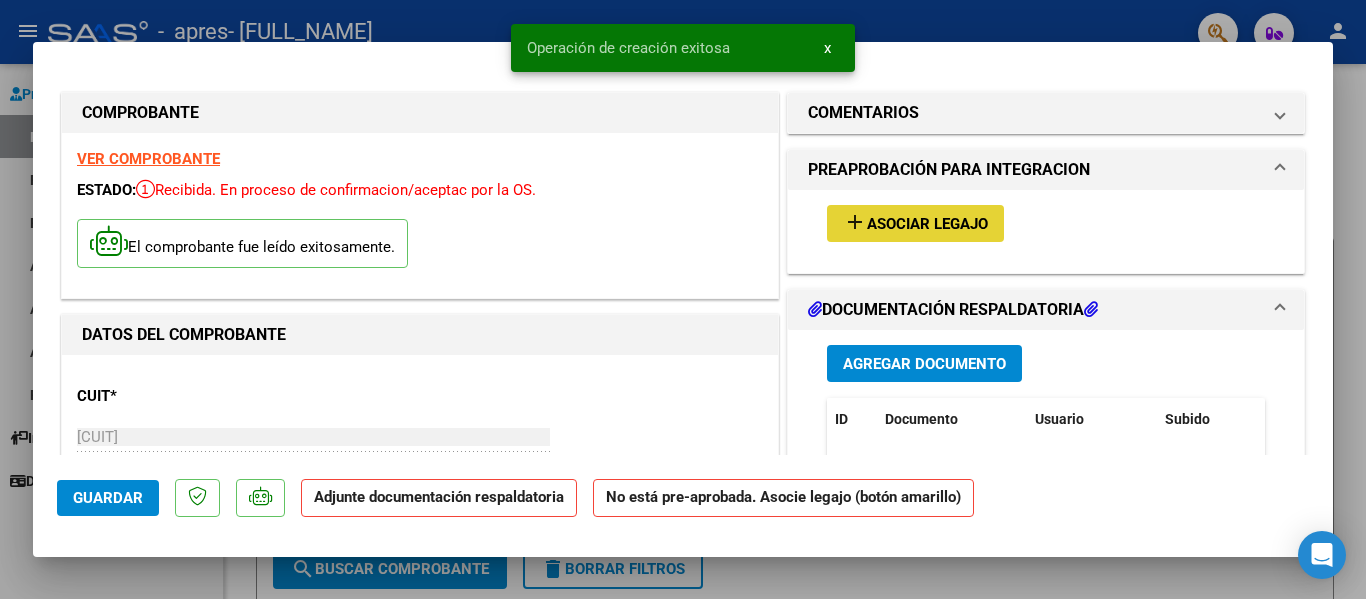 click on "Asociar Legajo" at bounding box center (927, 224) 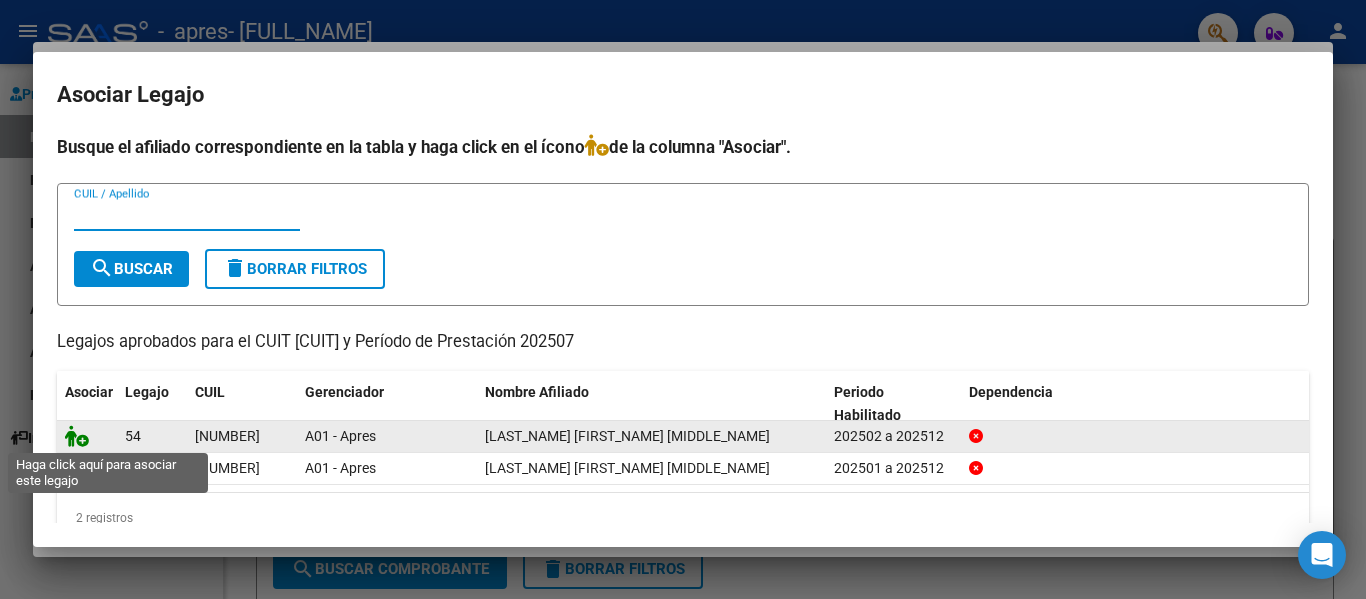 click 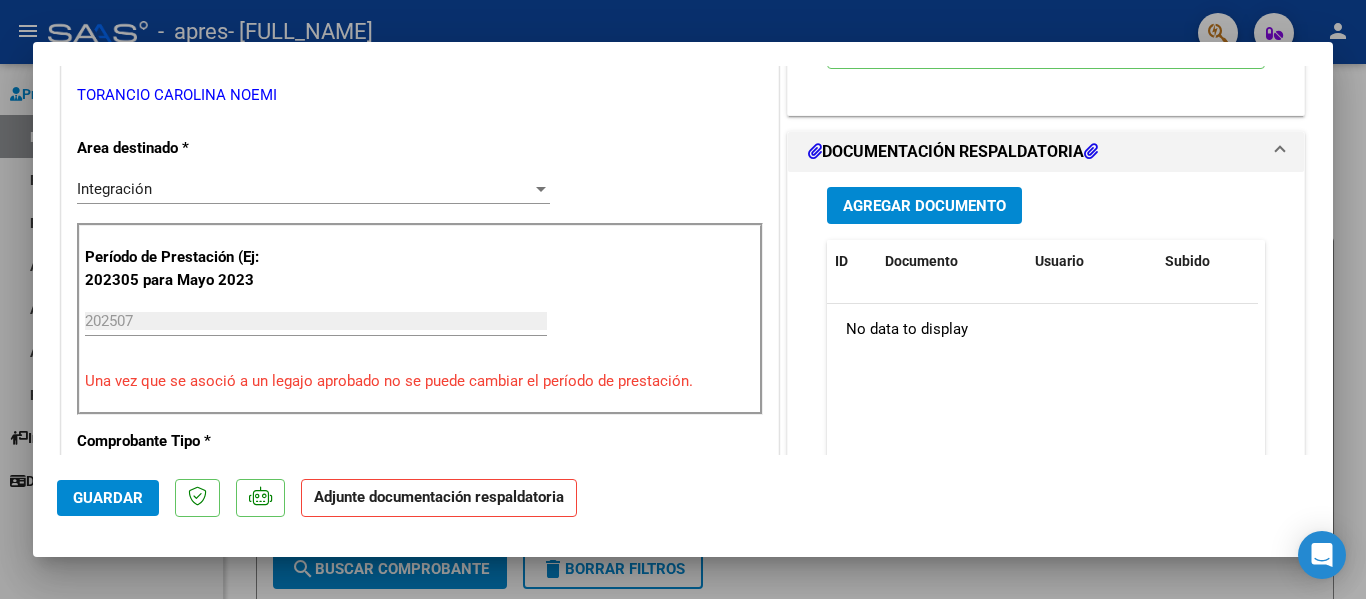 scroll, scrollTop: 440, scrollLeft: 0, axis: vertical 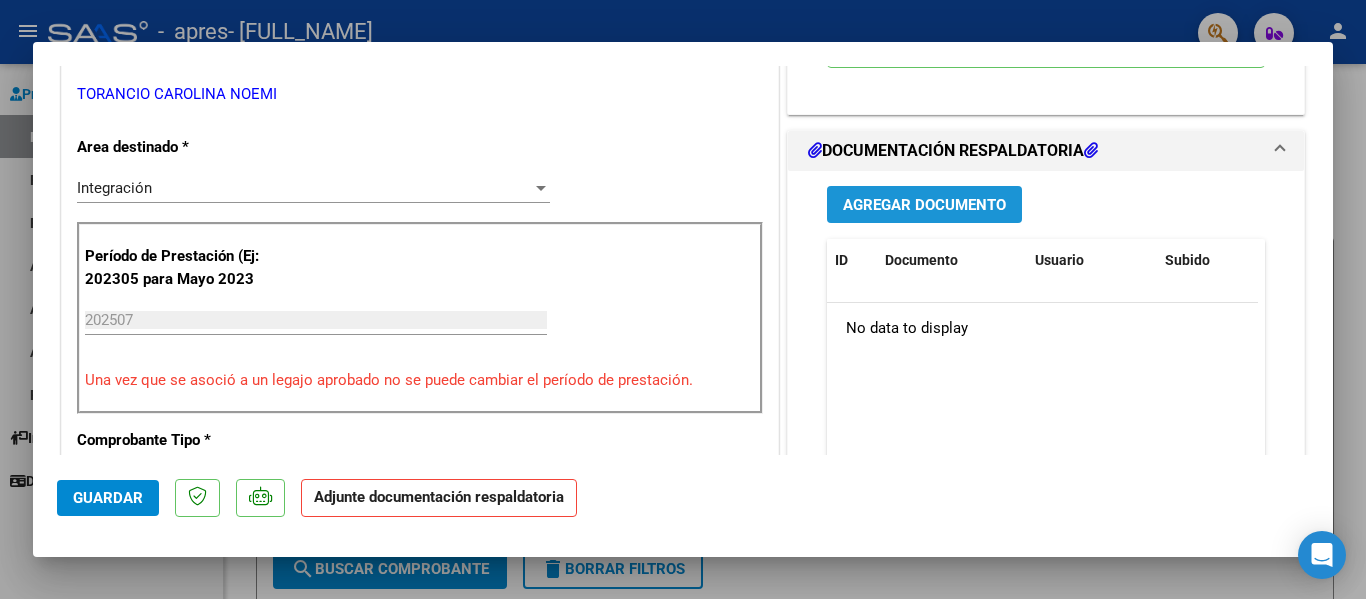 click on "Agregar Documento" at bounding box center [924, 205] 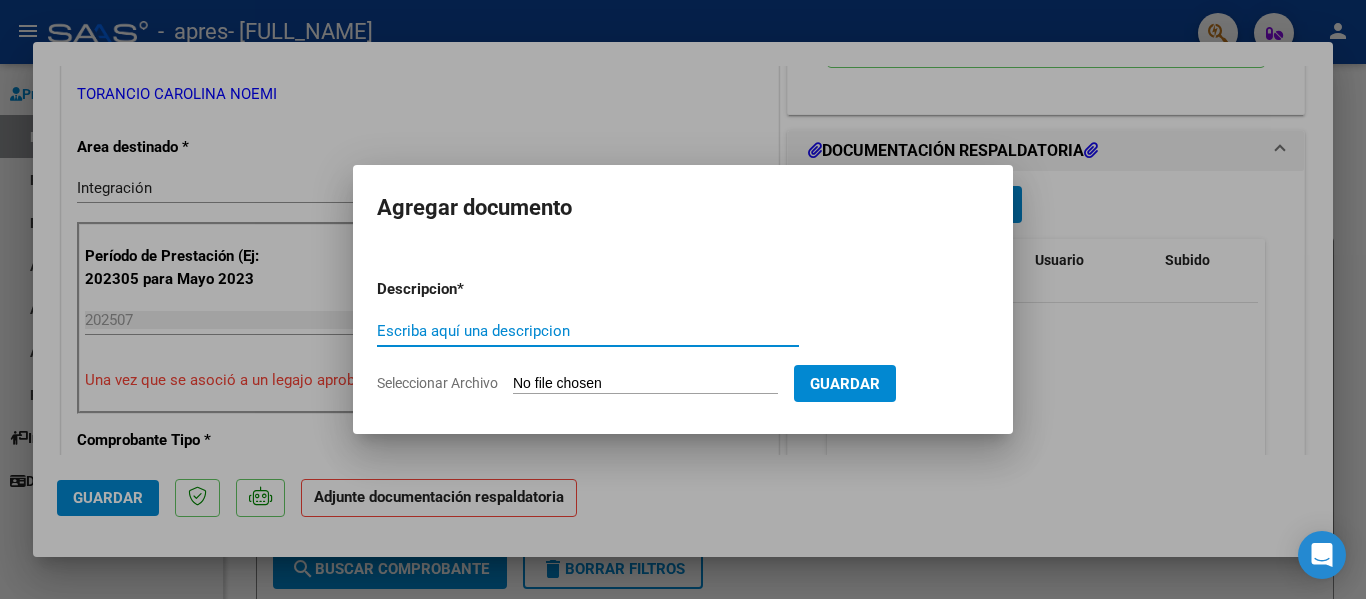 click on "Escriba aquí una descripcion" at bounding box center (588, 331) 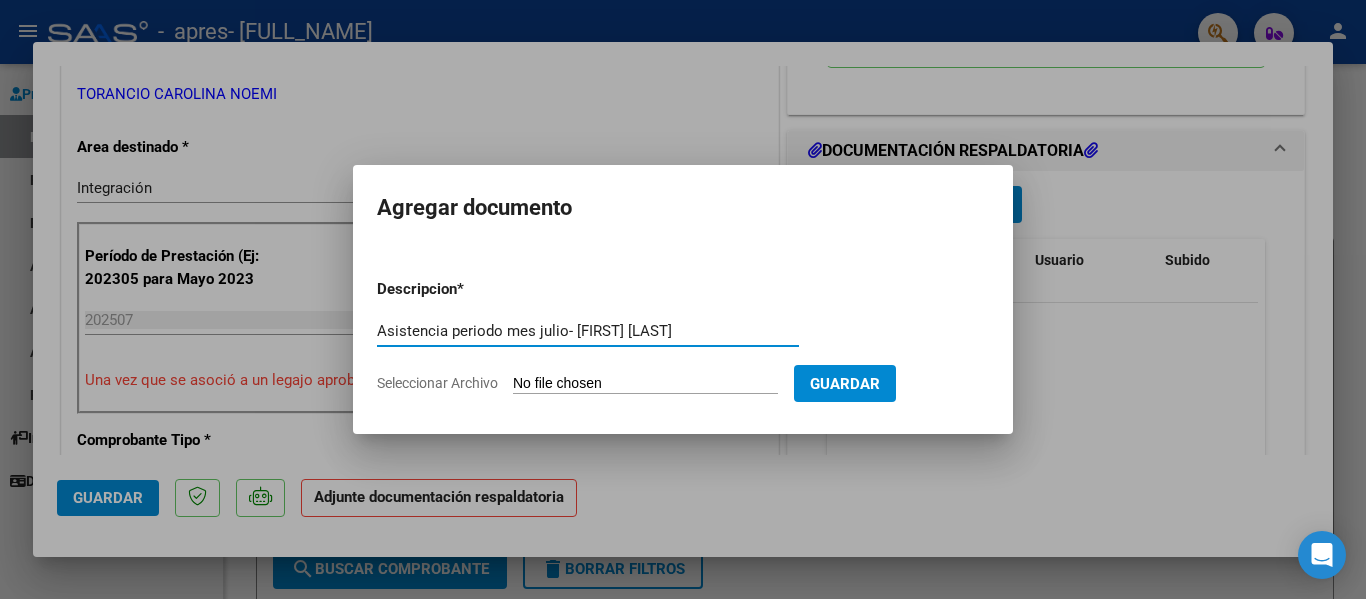 click on "Asistencia periodo mes julio- [FIRST] [LAST]" at bounding box center [588, 331] 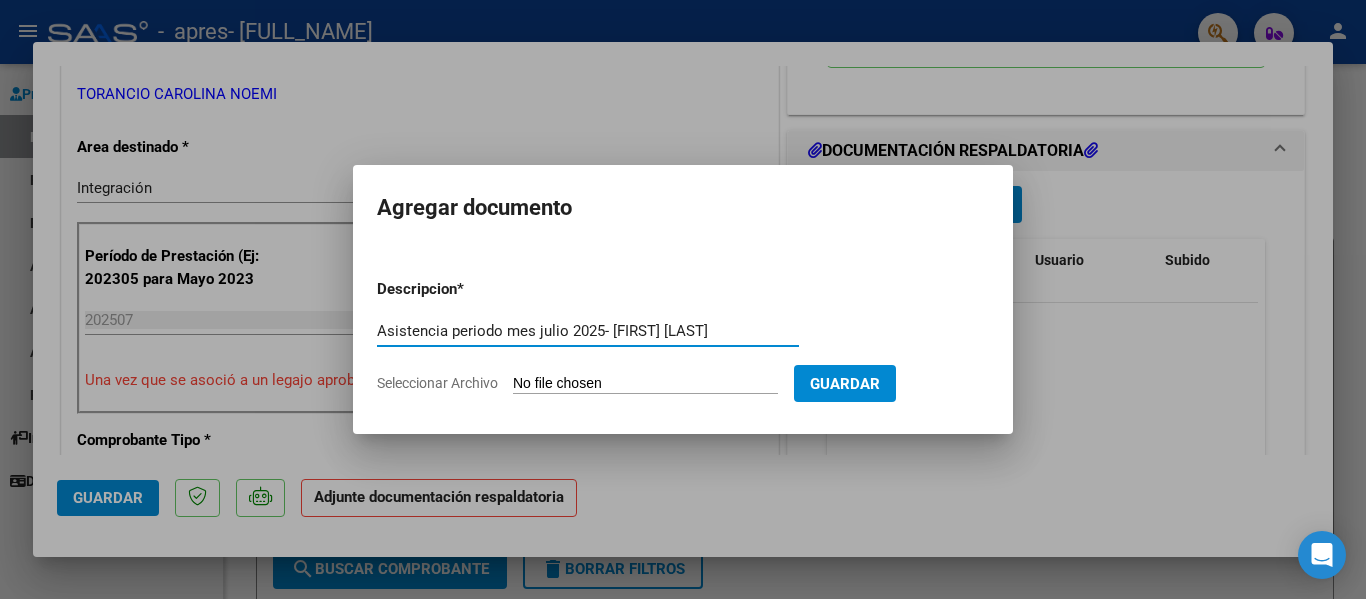 type on "Asistencia periodo mes julio 2025- [FIRST] [LAST]" 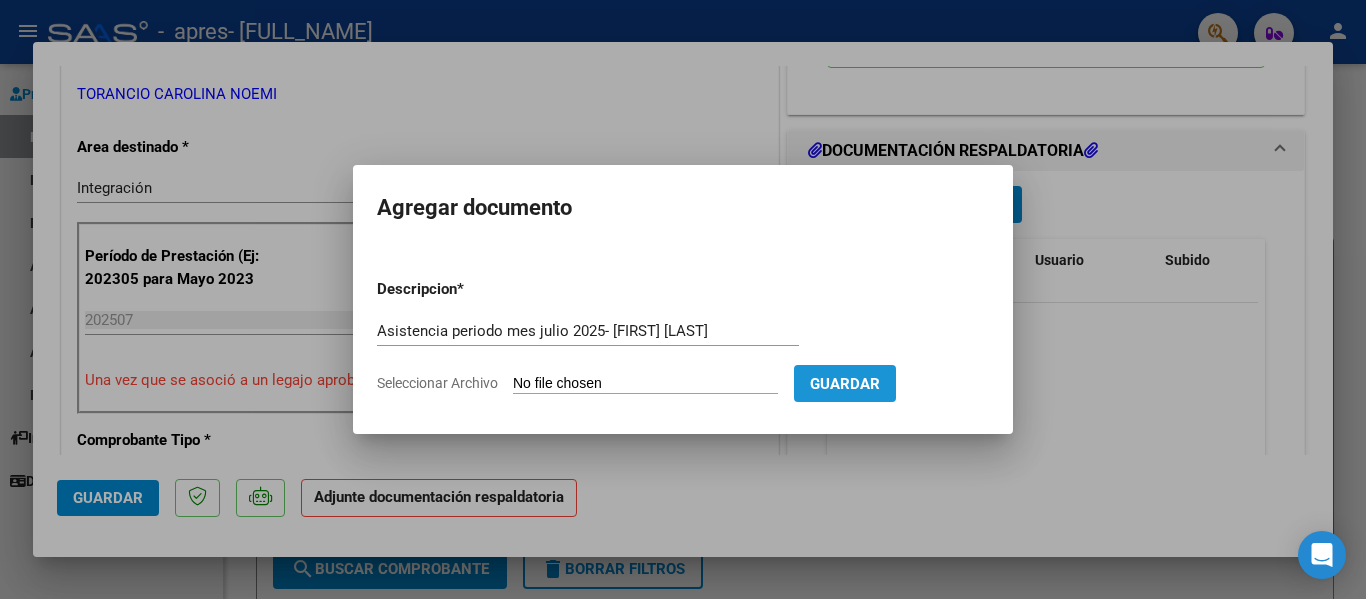 click on "Guardar" at bounding box center (845, 384) 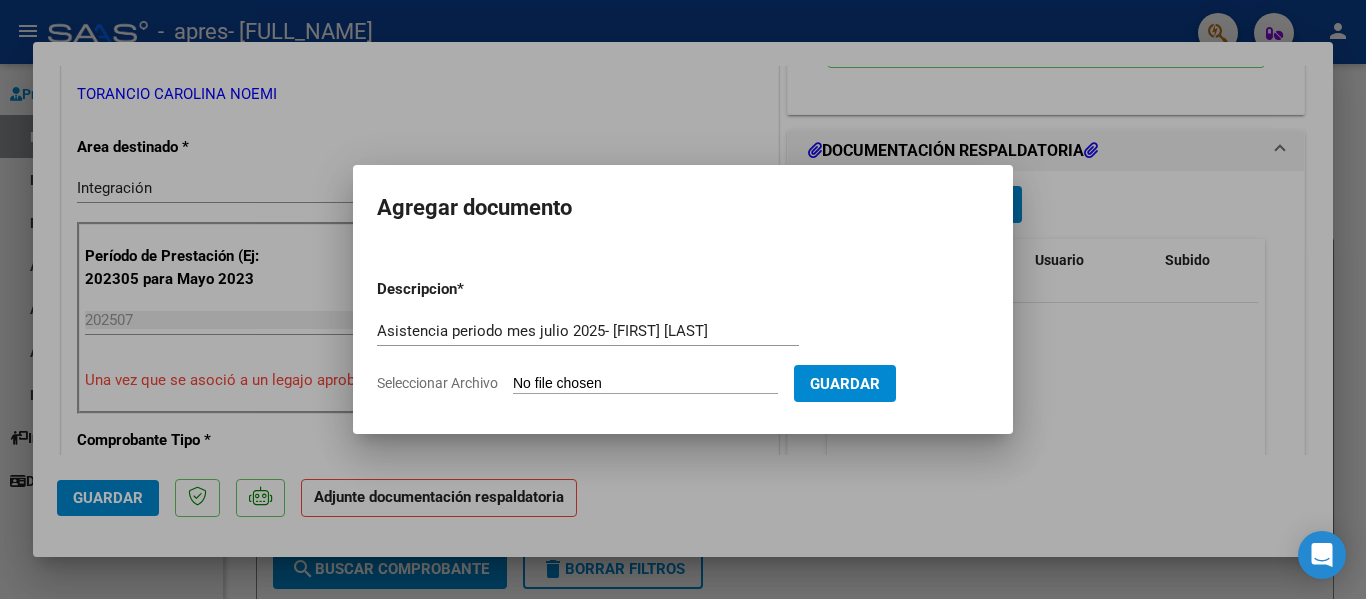 click on "Seleccionar Archivo" at bounding box center [645, 384] 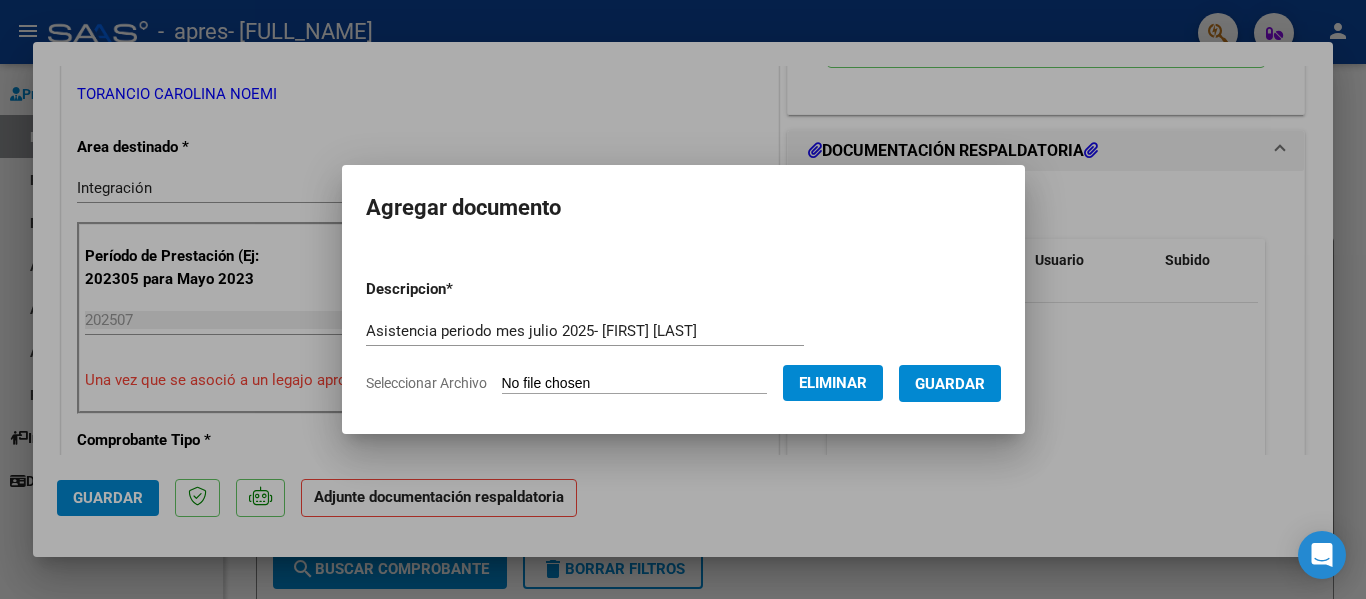 click on "Guardar" at bounding box center [950, 384] 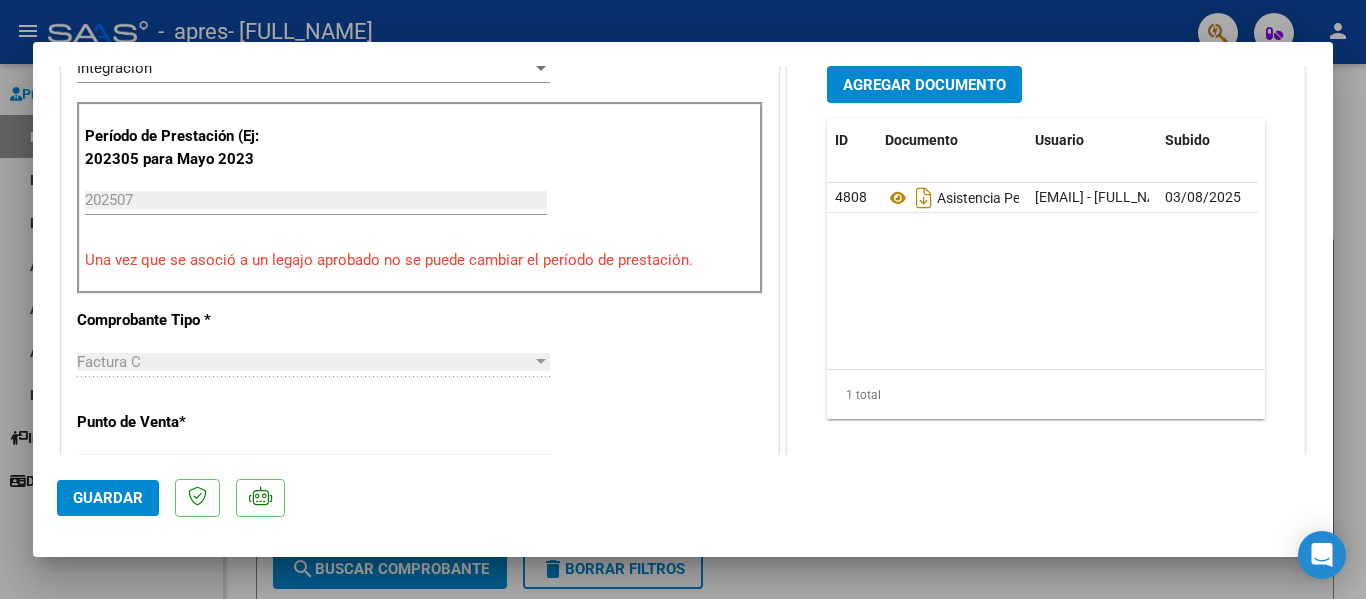 scroll, scrollTop: 600, scrollLeft: 0, axis: vertical 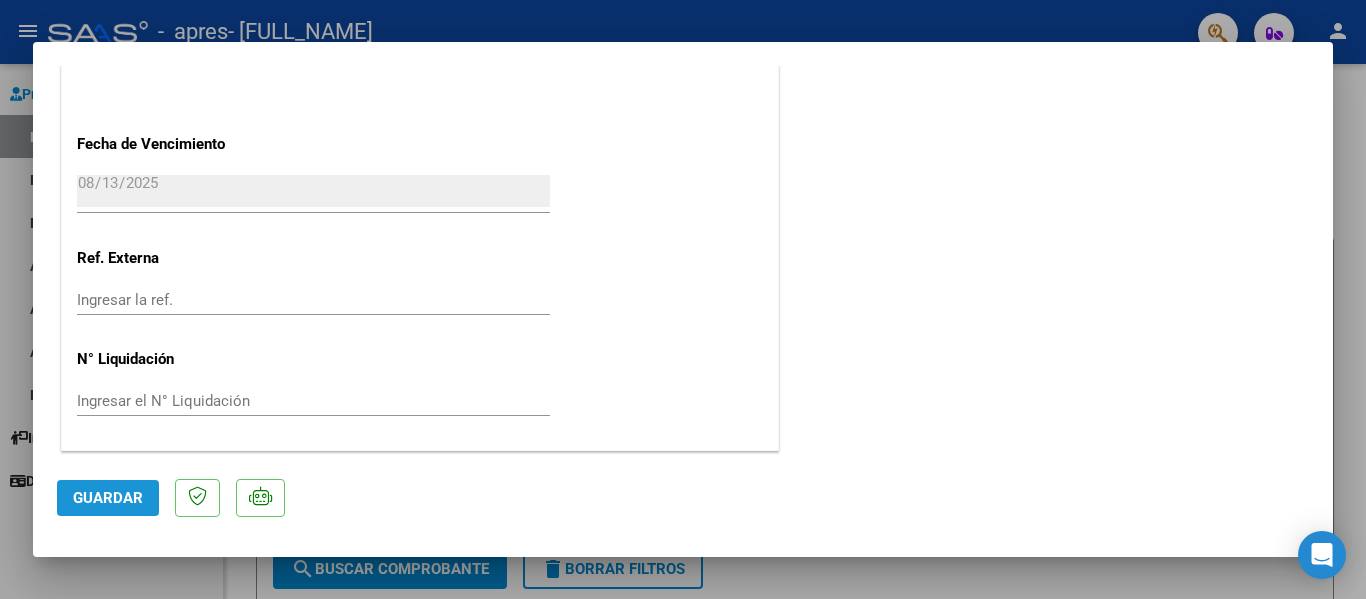 click on "Guardar" 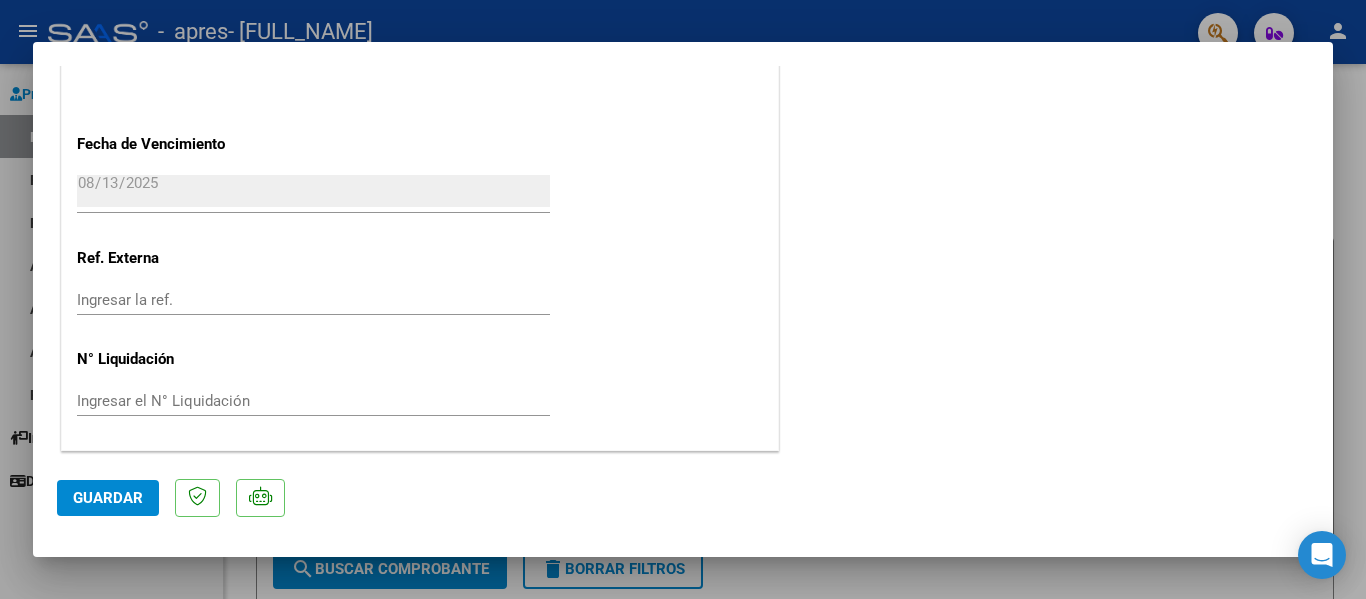 click at bounding box center [683, 299] 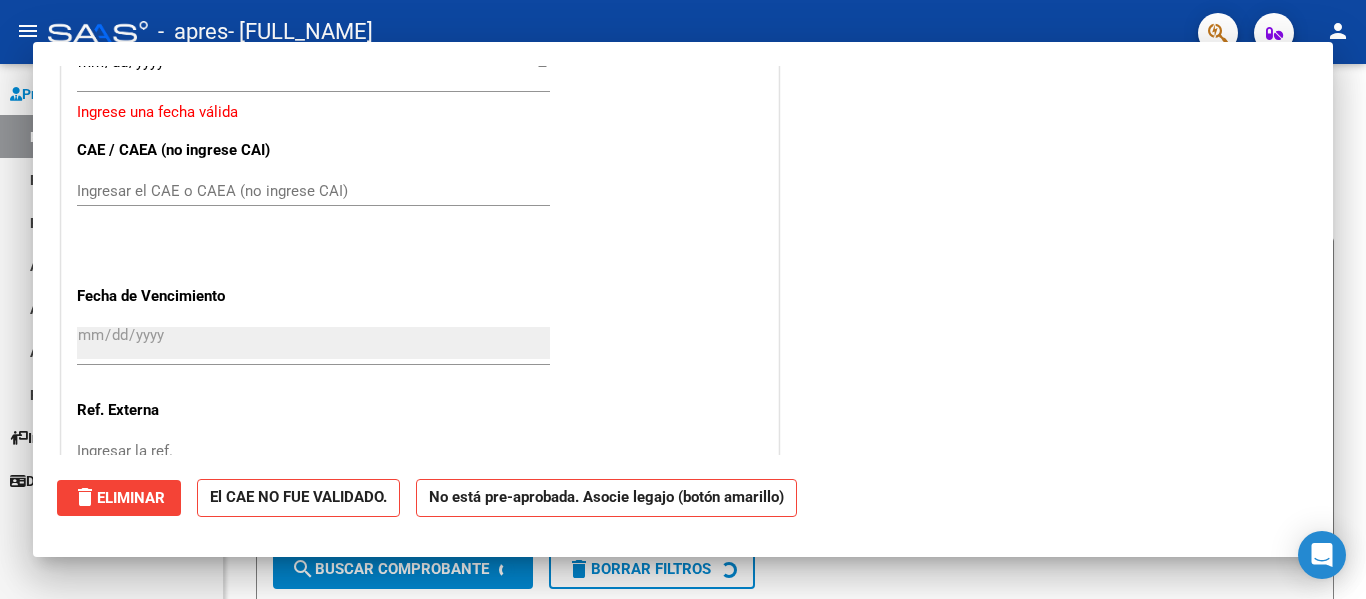 scroll, scrollTop: 0, scrollLeft: 0, axis: both 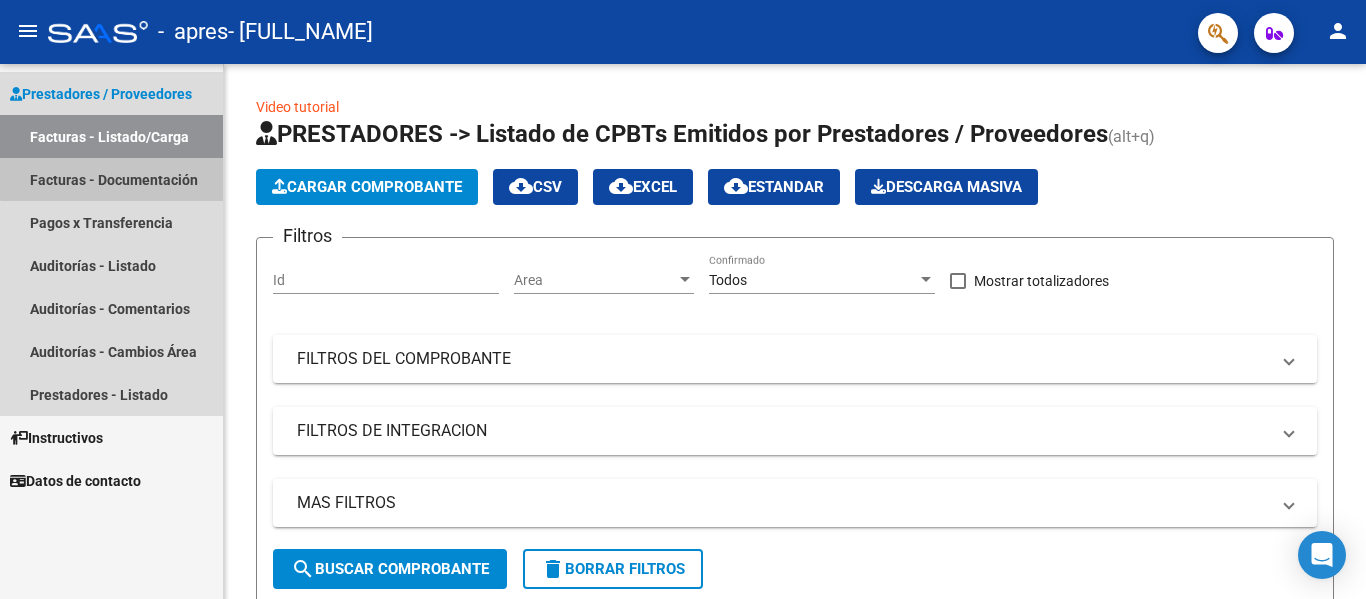click on "Facturas - Documentación" at bounding box center (111, 179) 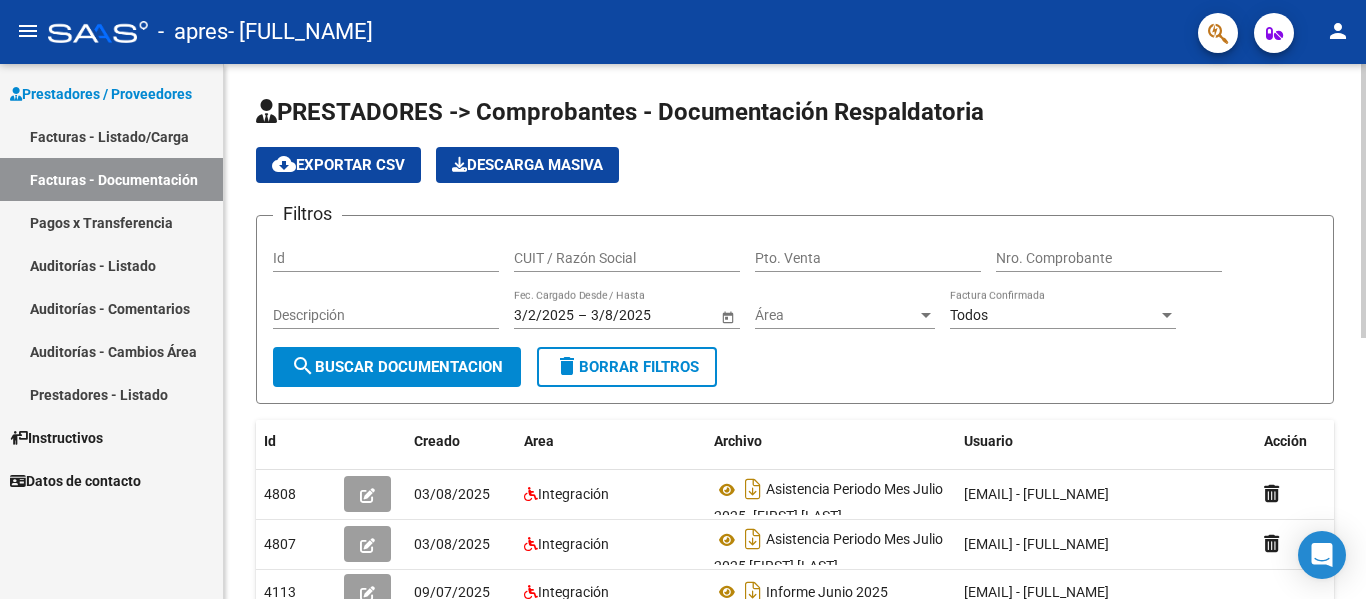 scroll, scrollTop: 508, scrollLeft: 0, axis: vertical 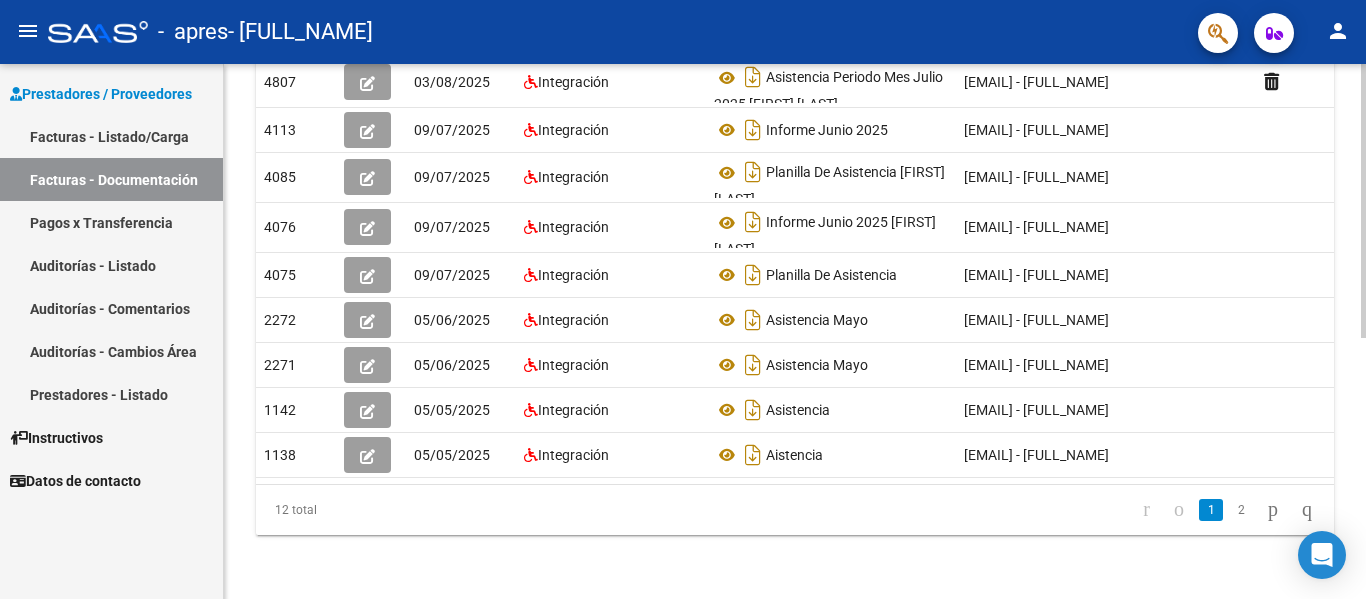 click 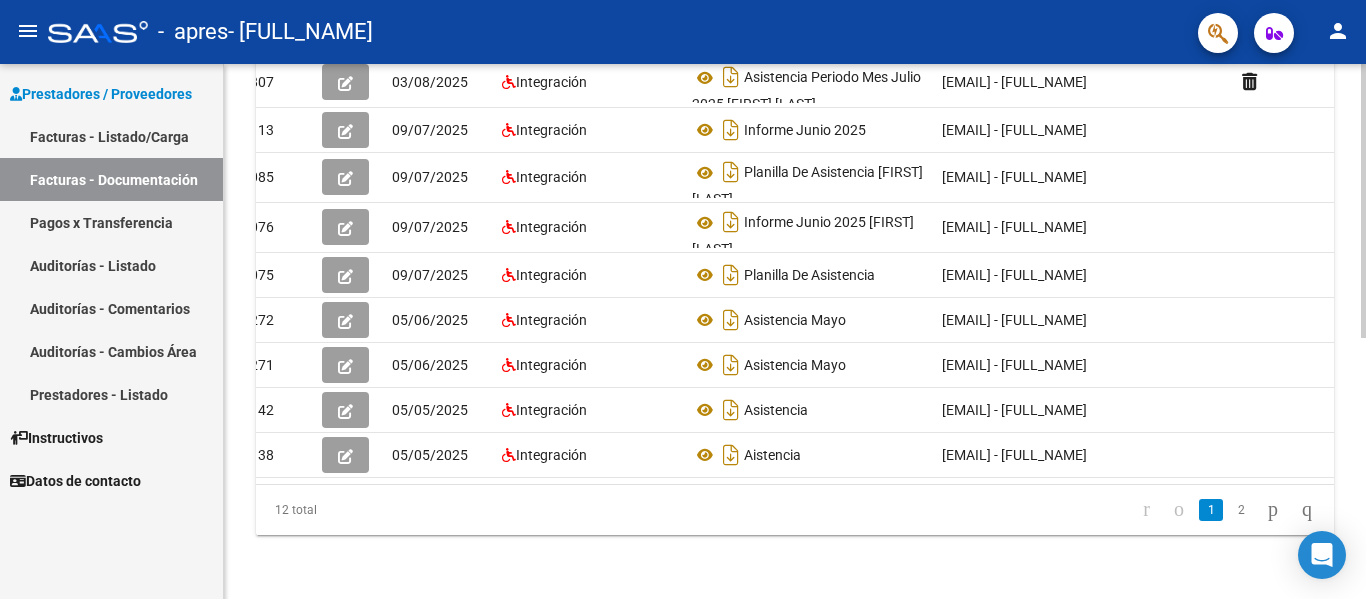 scroll, scrollTop: 0, scrollLeft: 0, axis: both 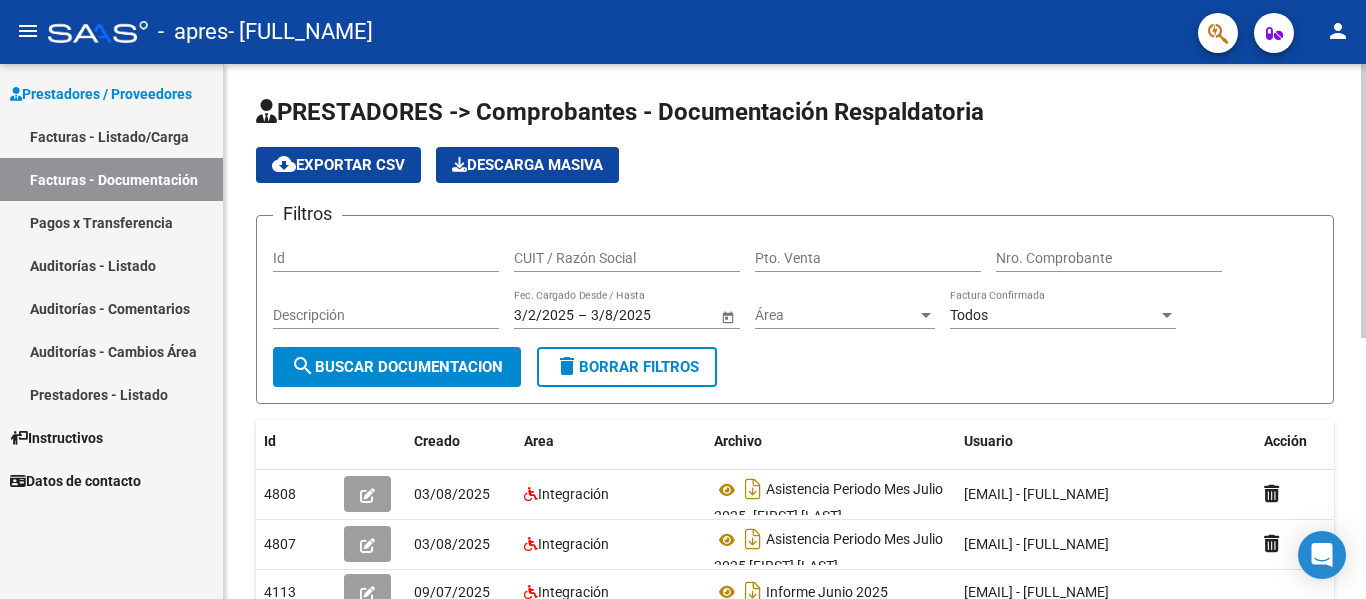 click 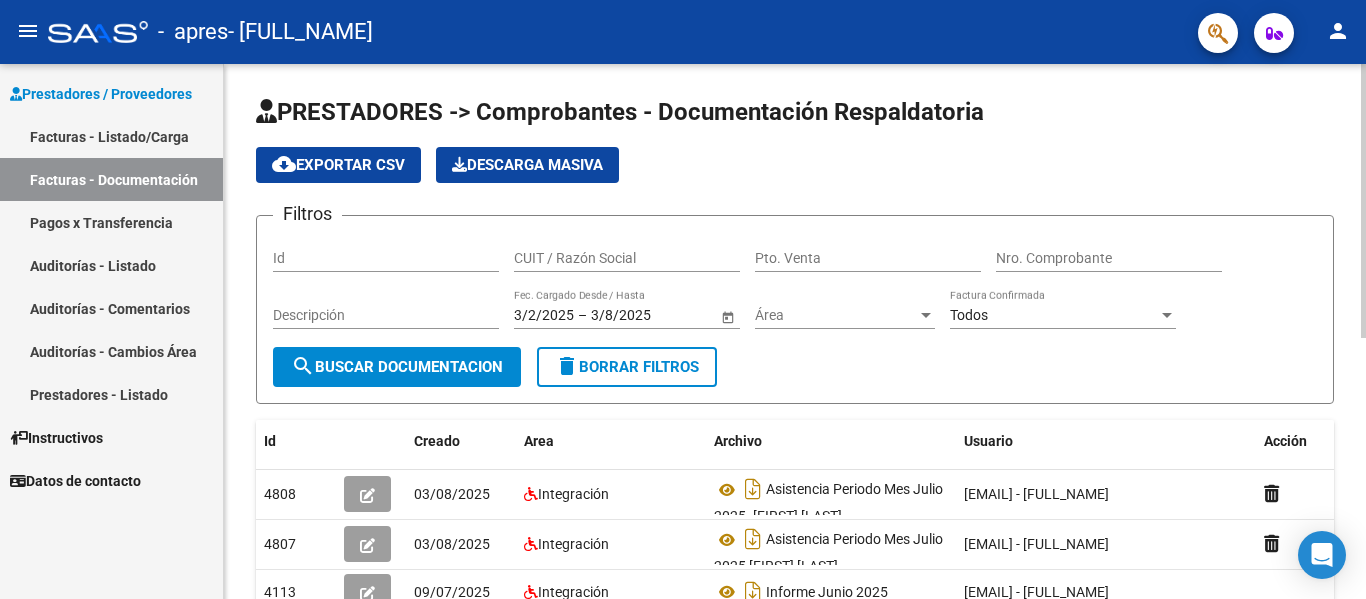 scroll, scrollTop: 508, scrollLeft: 0, axis: vertical 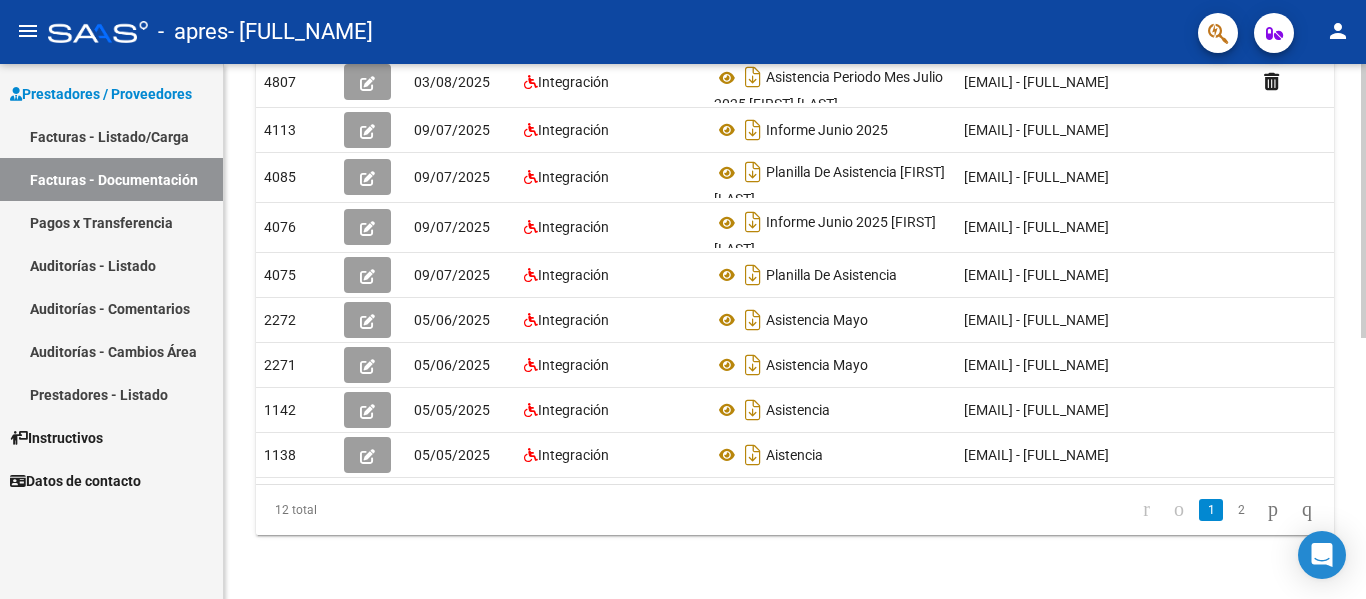 click 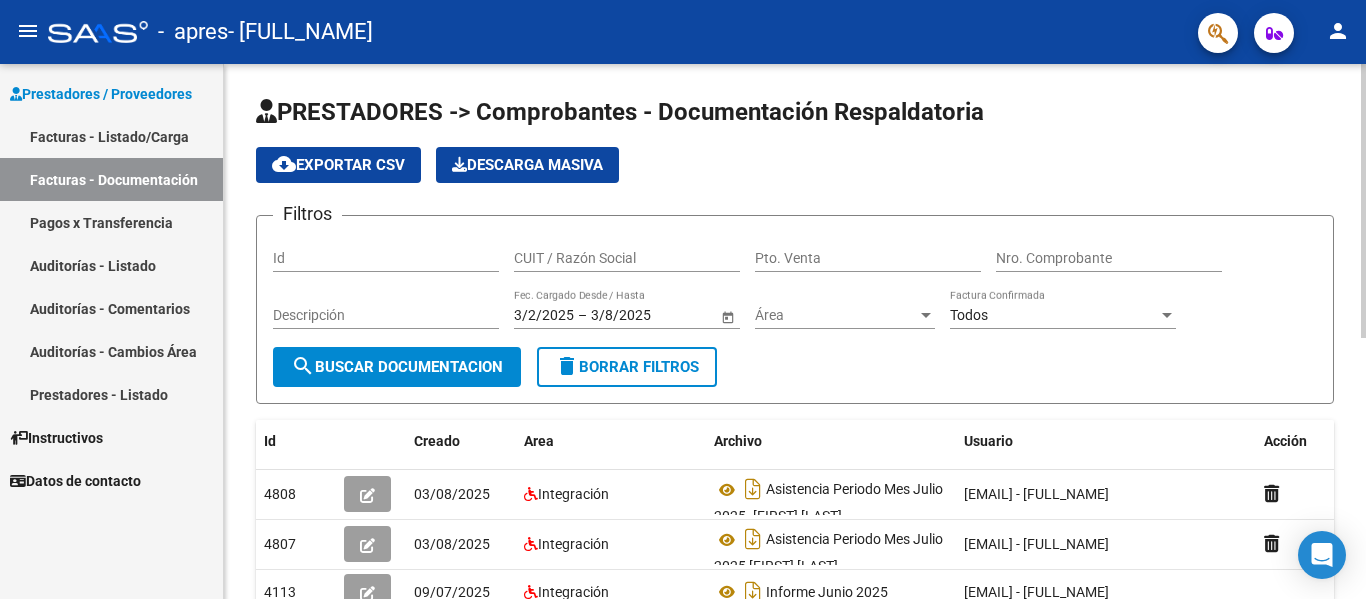 click 